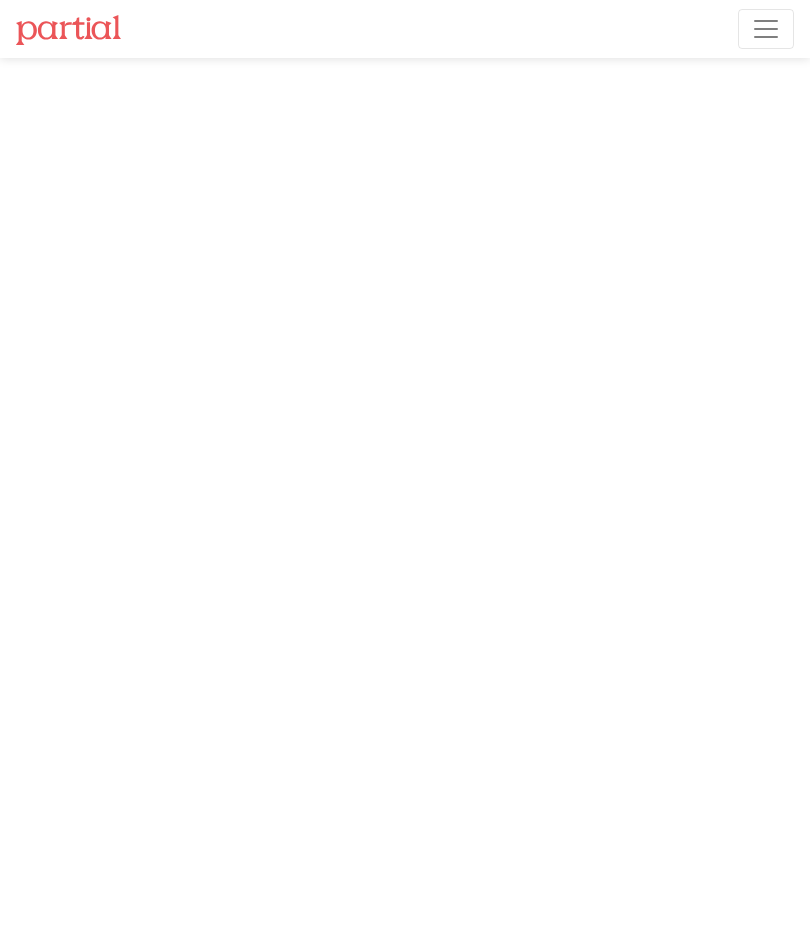 scroll, scrollTop: 0, scrollLeft: 0, axis: both 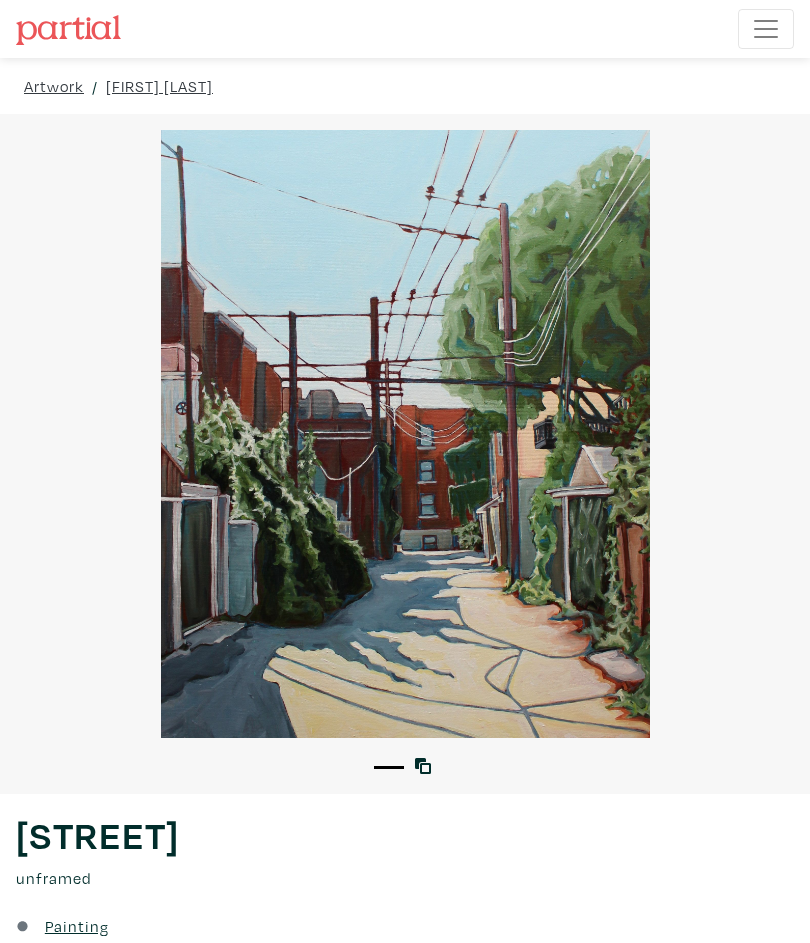 click on "Elspeth Sparling" at bounding box center (159, 86) 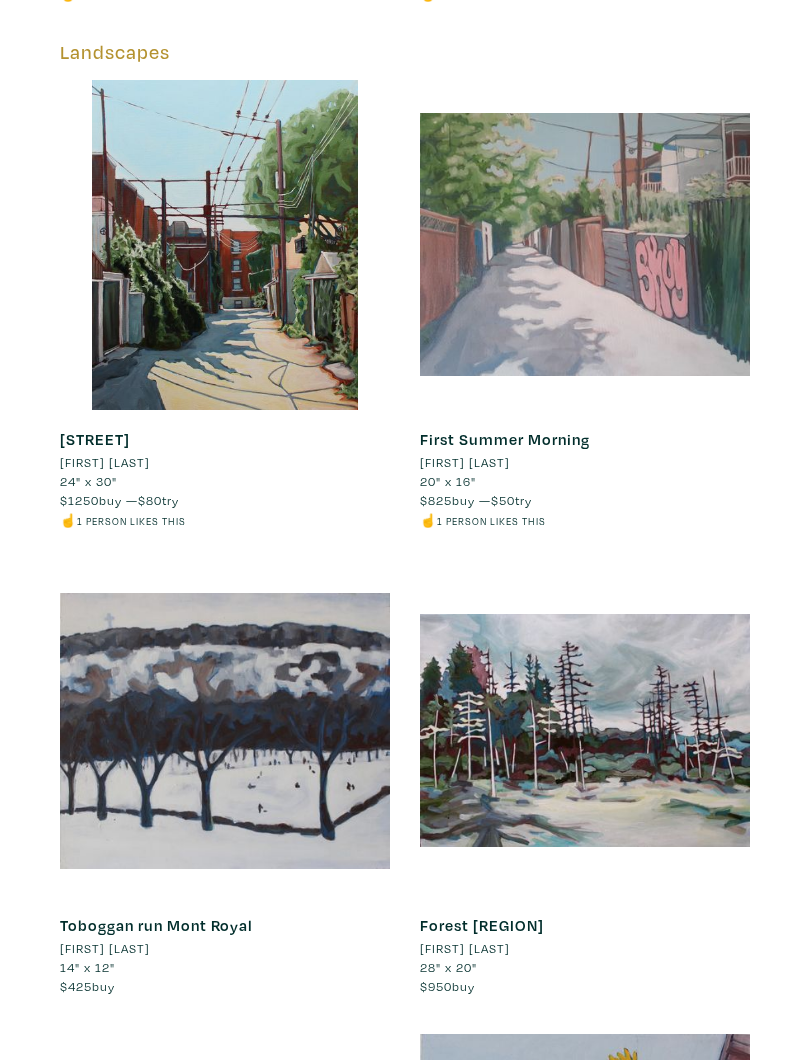 scroll, scrollTop: 1307, scrollLeft: 0, axis: vertical 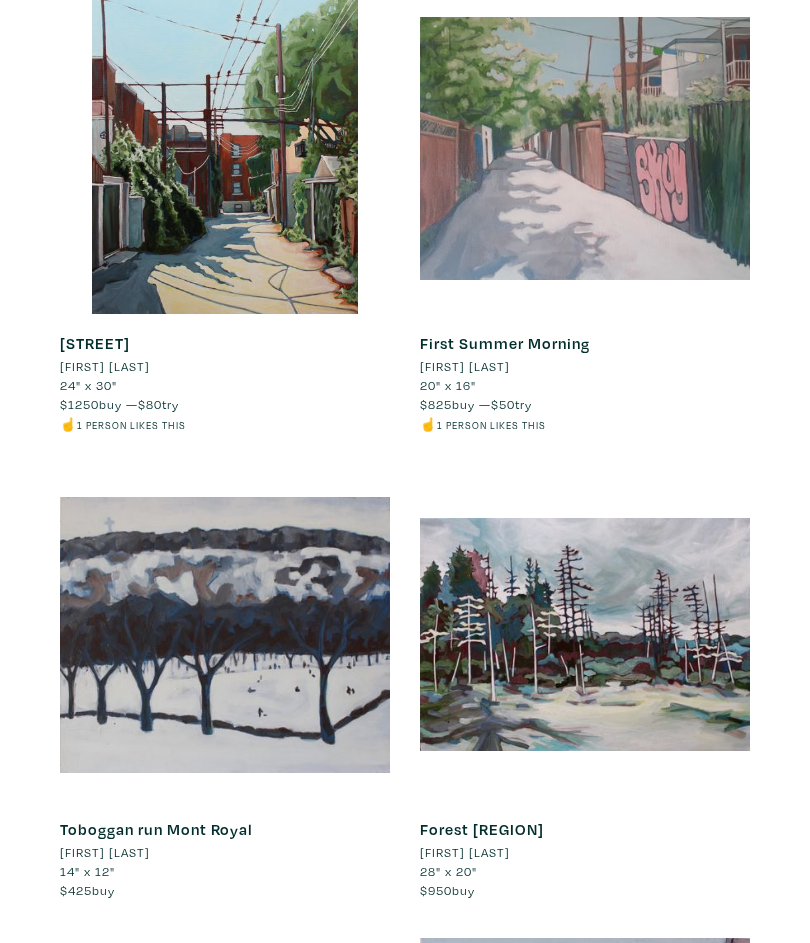 click at bounding box center (225, 150) 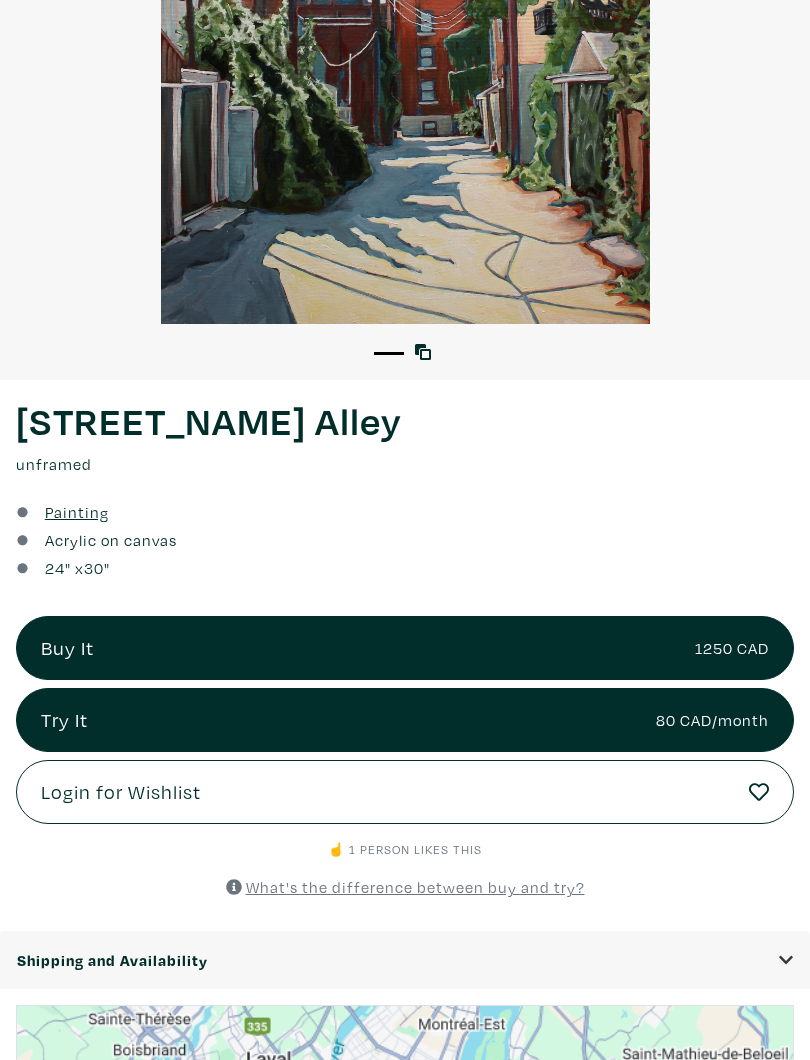 scroll, scrollTop: 415, scrollLeft: 0, axis: vertical 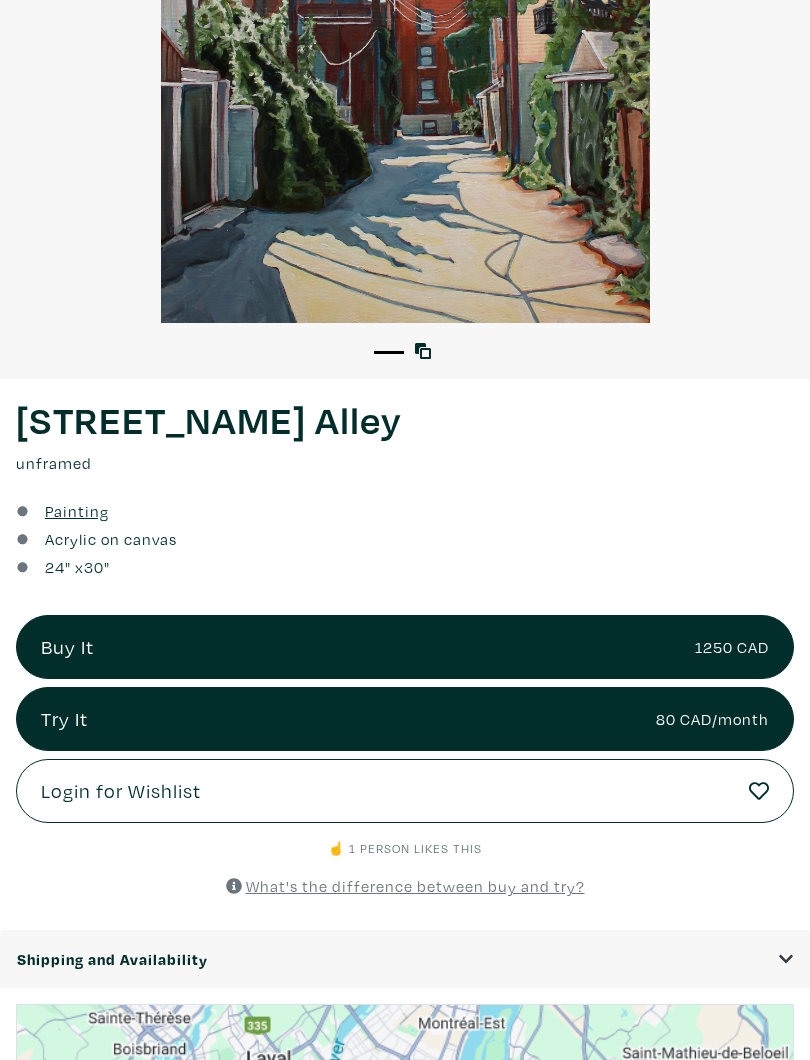 click on "Buy It 1250 CAD" at bounding box center [405, 647] 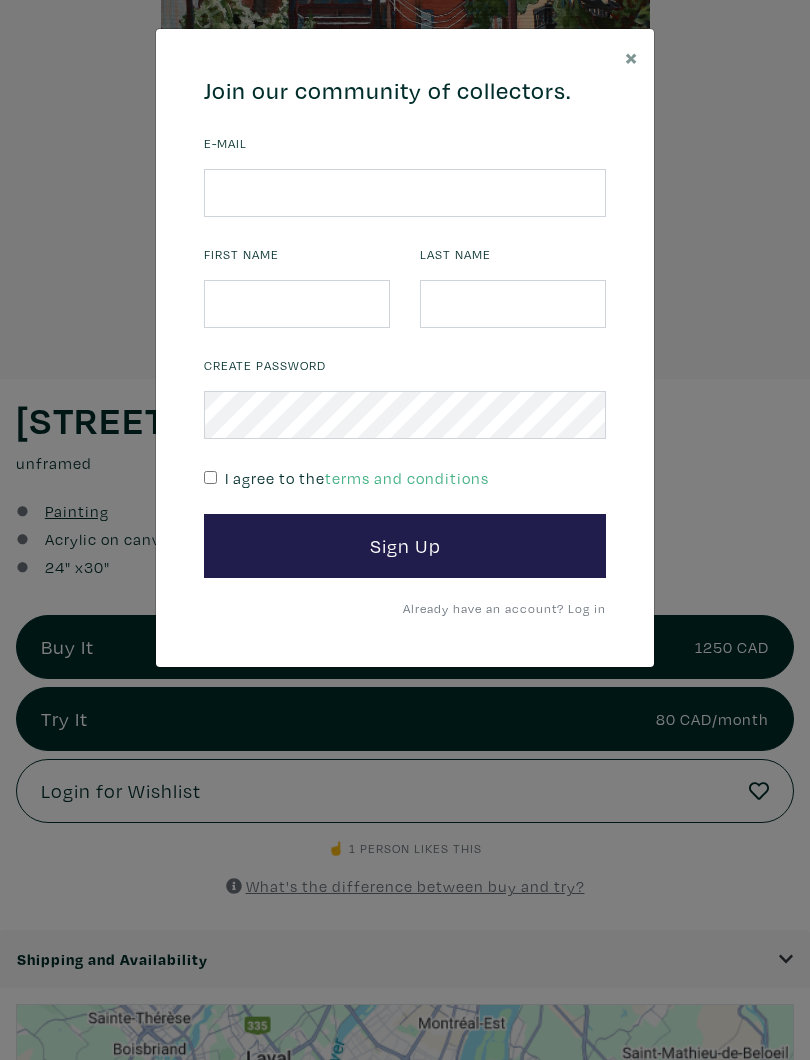 click on "×" at bounding box center (631, 57) 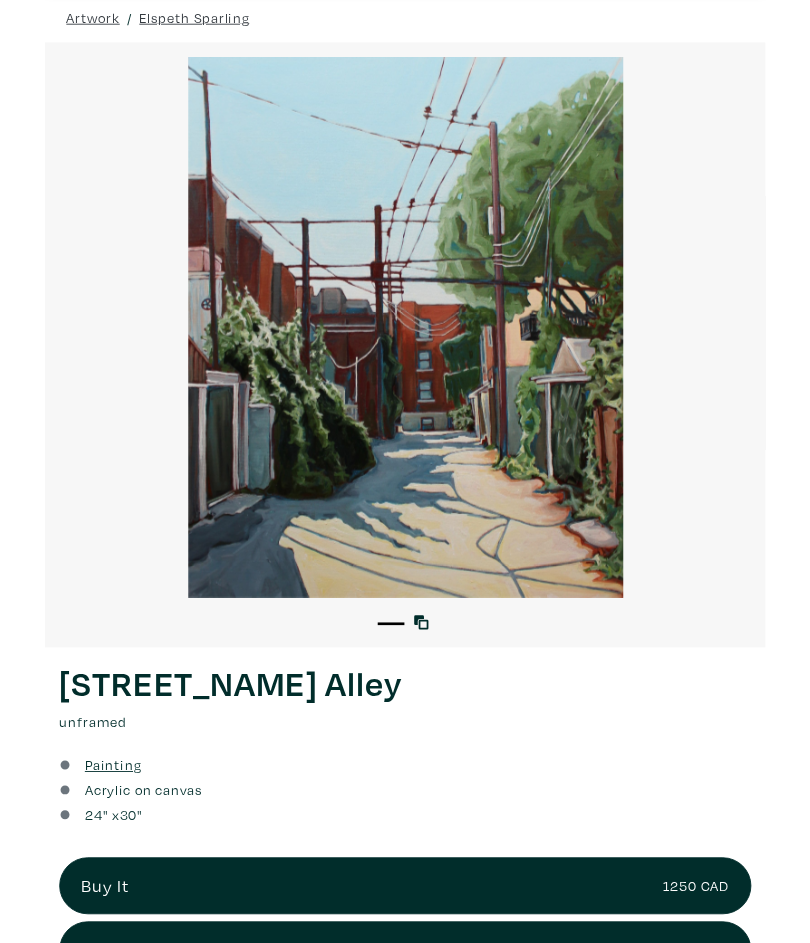 scroll, scrollTop: 0, scrollLeft: 0, axis: both 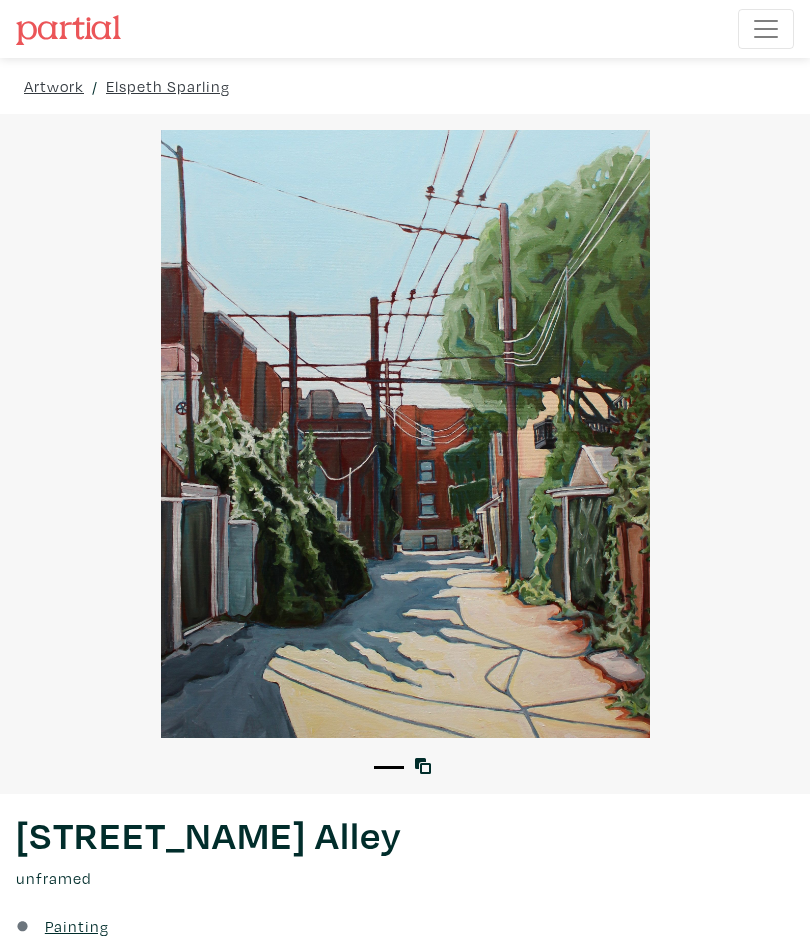 click at bounding box center (766, 29) 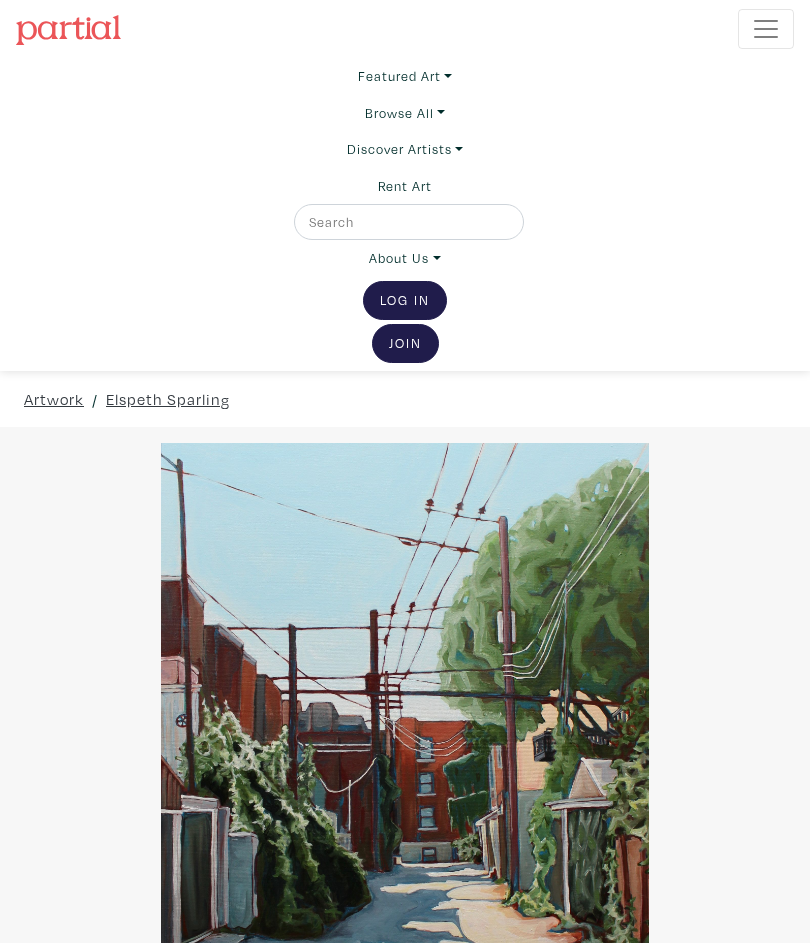 click on "About Us" at bounding box center [404, 258] 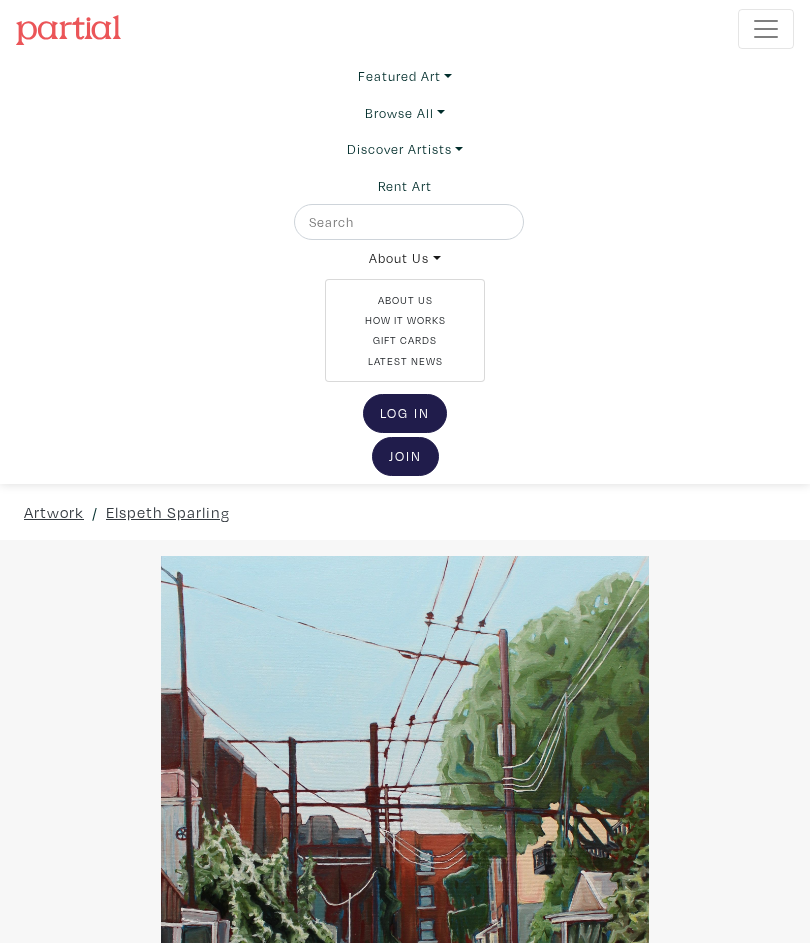 click on "About Us" at bounding box center [405, 300] 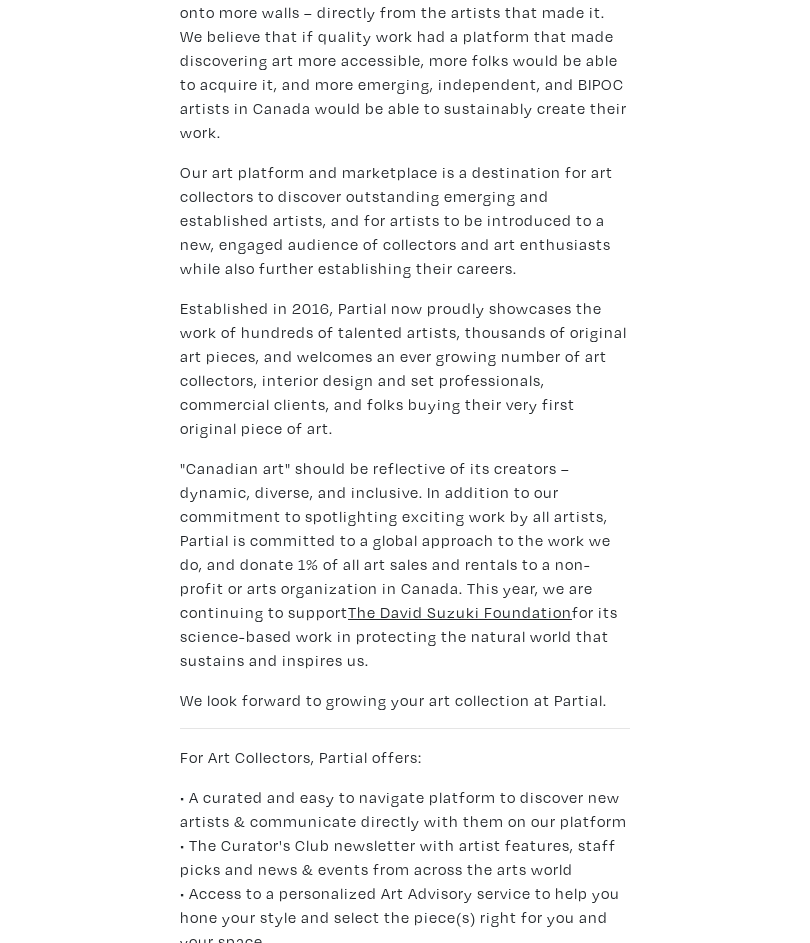 scroll, scrollTop: 0, scrollLeft: 0, axis: both 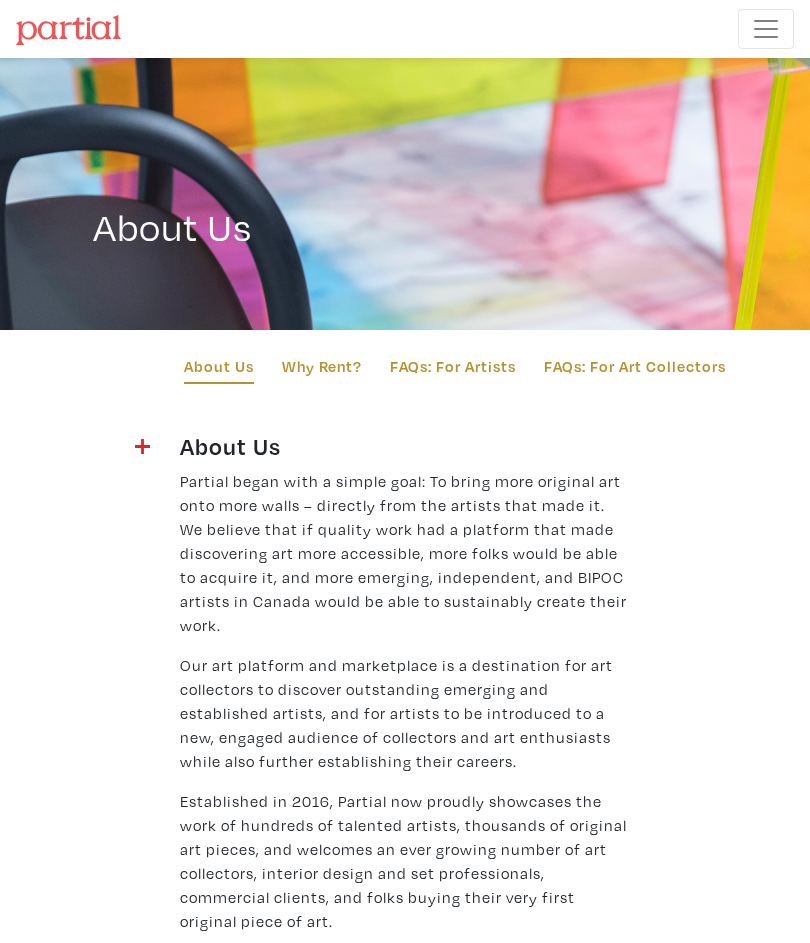 click at bounding box center [766, 29] 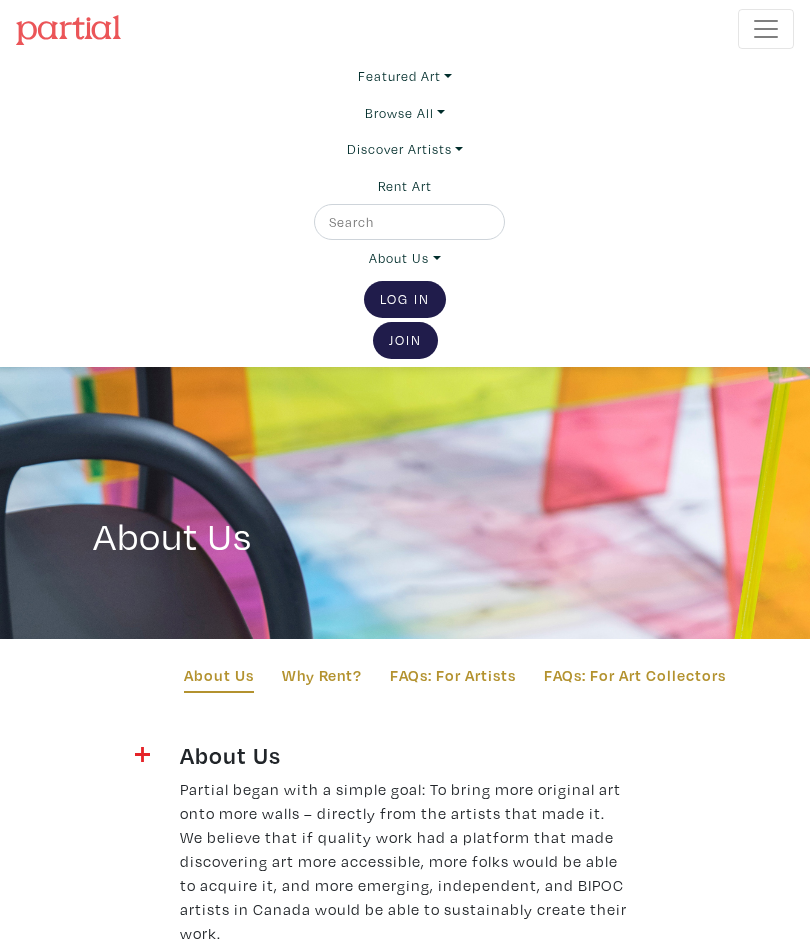 click on "Featured Art" at bounding box center (405, 76) 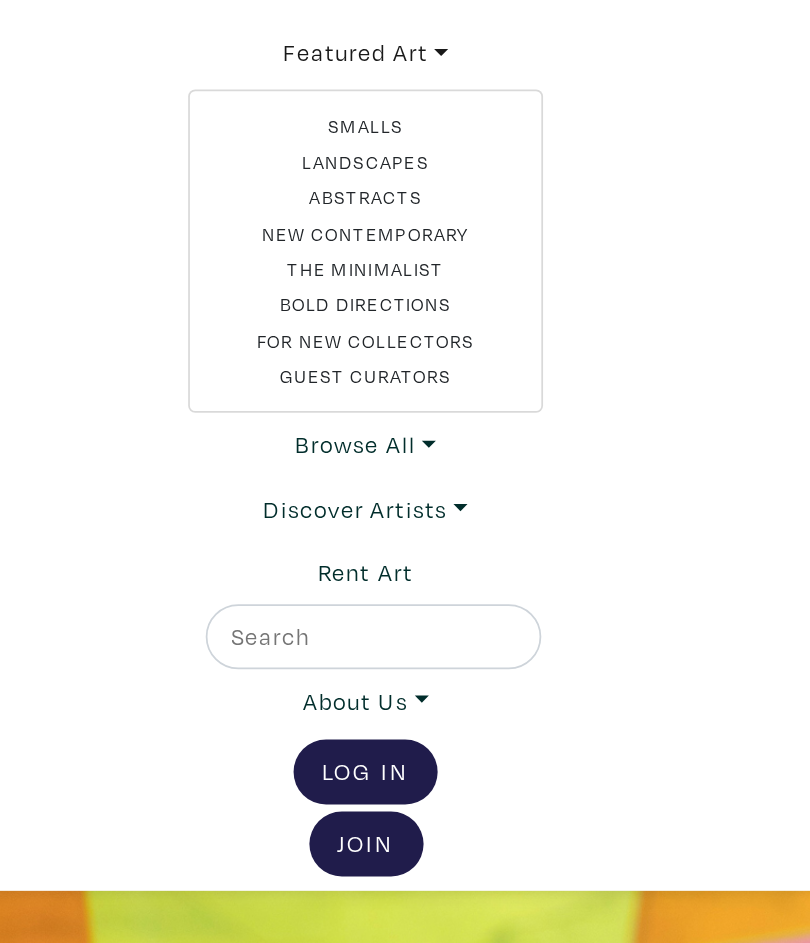 click on "Landscapes" at bounding box center [405, 138] 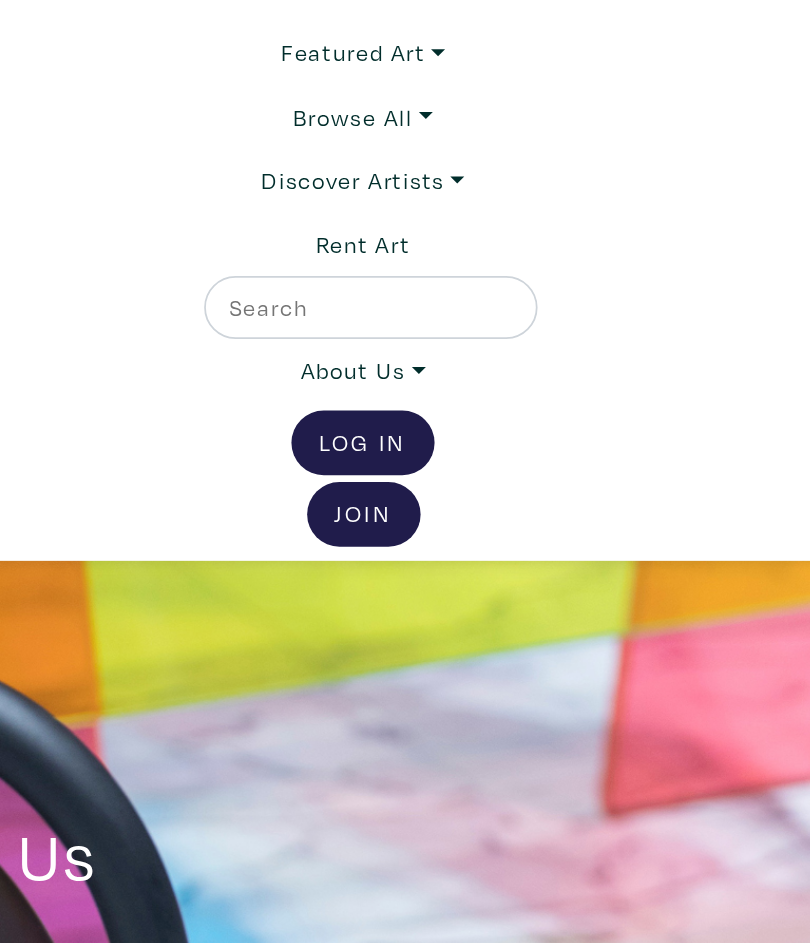 click on "Discover Artists" at bounding box center (405, 76) 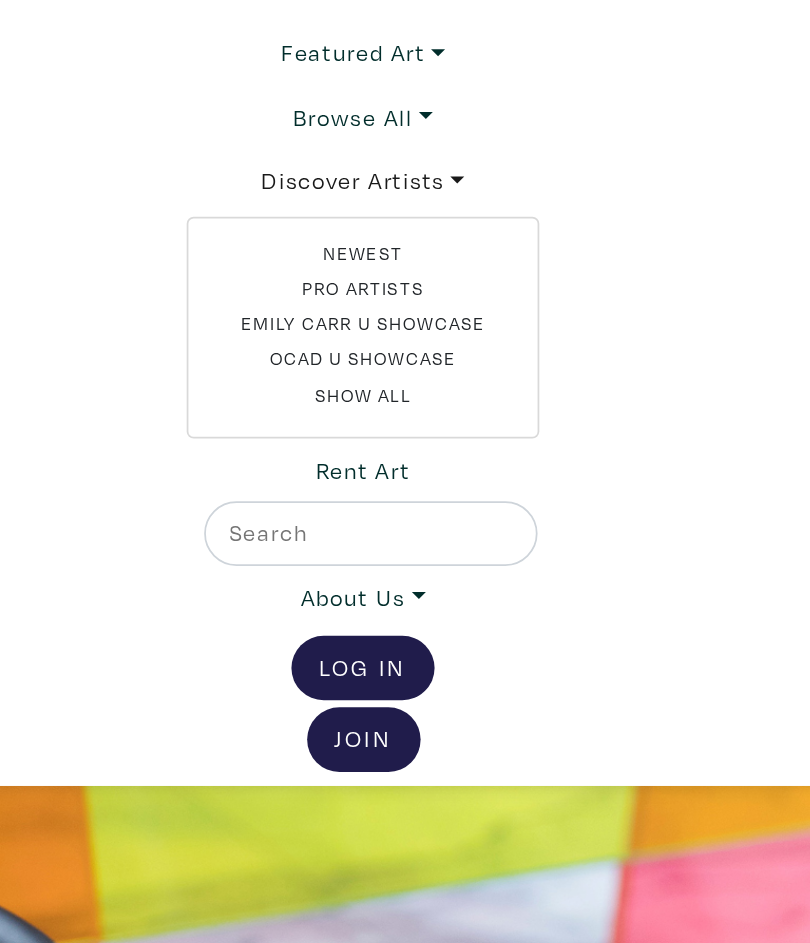 click on "Show all" at bounding box center (405, 272) 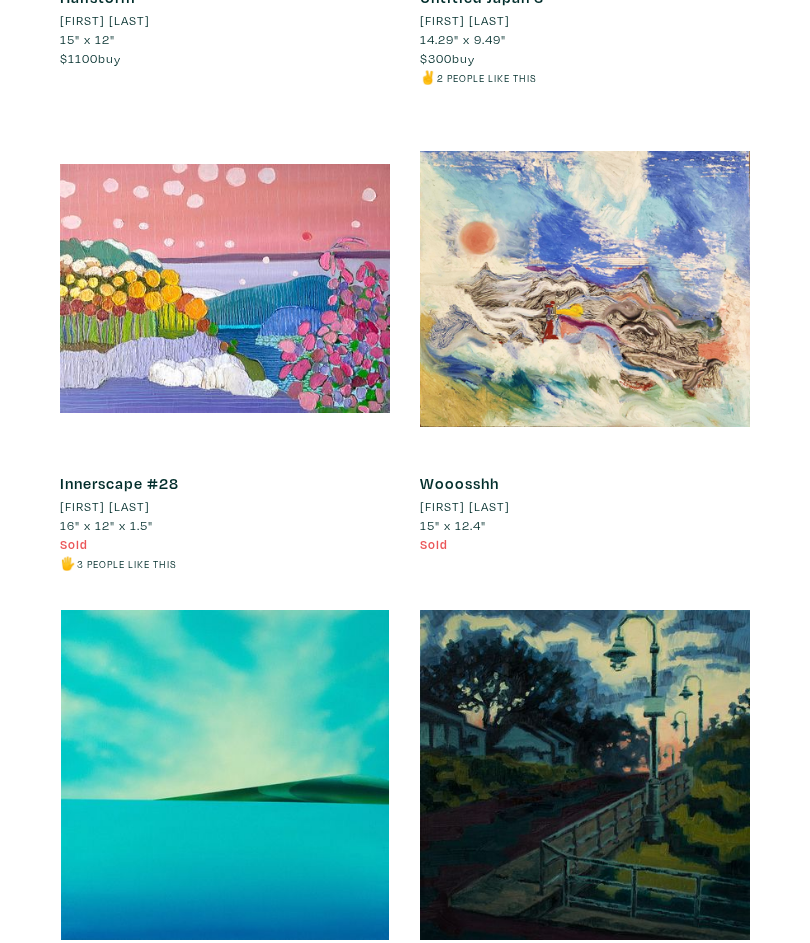 scroll, scrollTop: 16625, scrollLeft: 0, axis: vertical 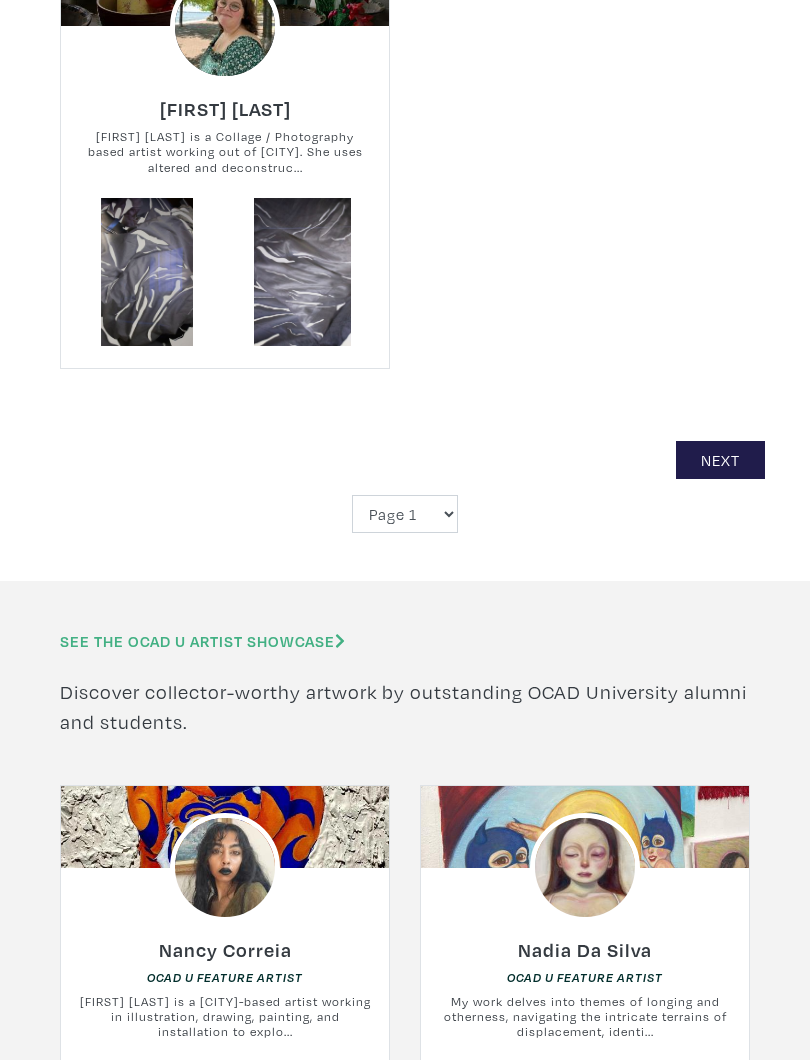 click on "Next" at bounding box center (720, 460) 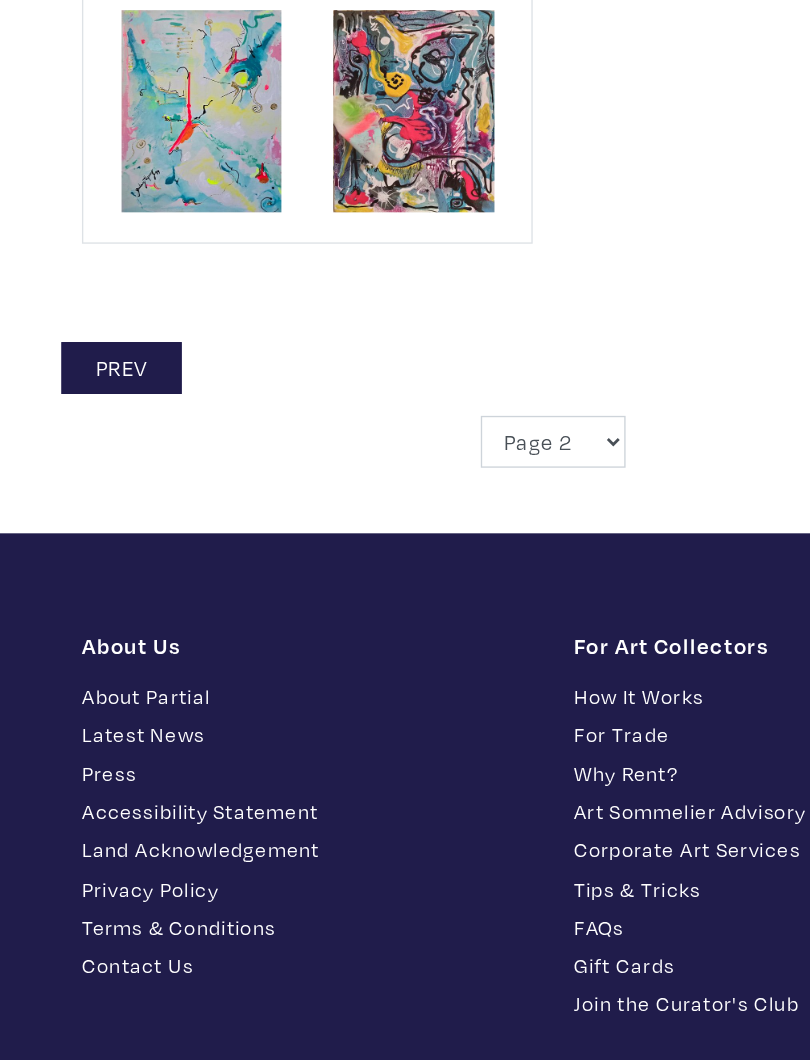 scroll, scrollTop: 6476, scrollLeft: 0, axis: vertical 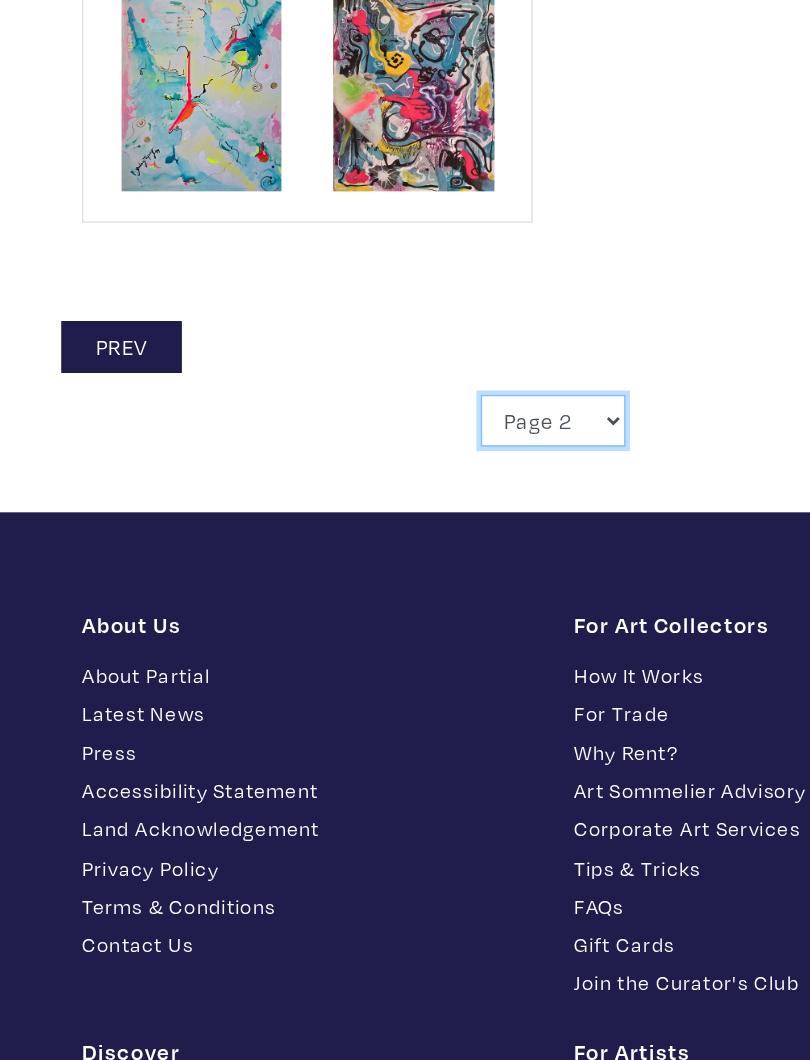 click on "Page 1
Page 2
Page 3
Page 4
Page 5
Page 6
Page 7
Page 8
Page 9
Page 10
Page 11
Page 12
Page 13
Page 14
Page 15
Page 16
Page 17
Page 18
Page 19
Page 20
Page 21
Page 22
Page 23
Page 24
Page 25
Page 26
Page 27
Page 28
Page 29" at bounding box center [405, 593] 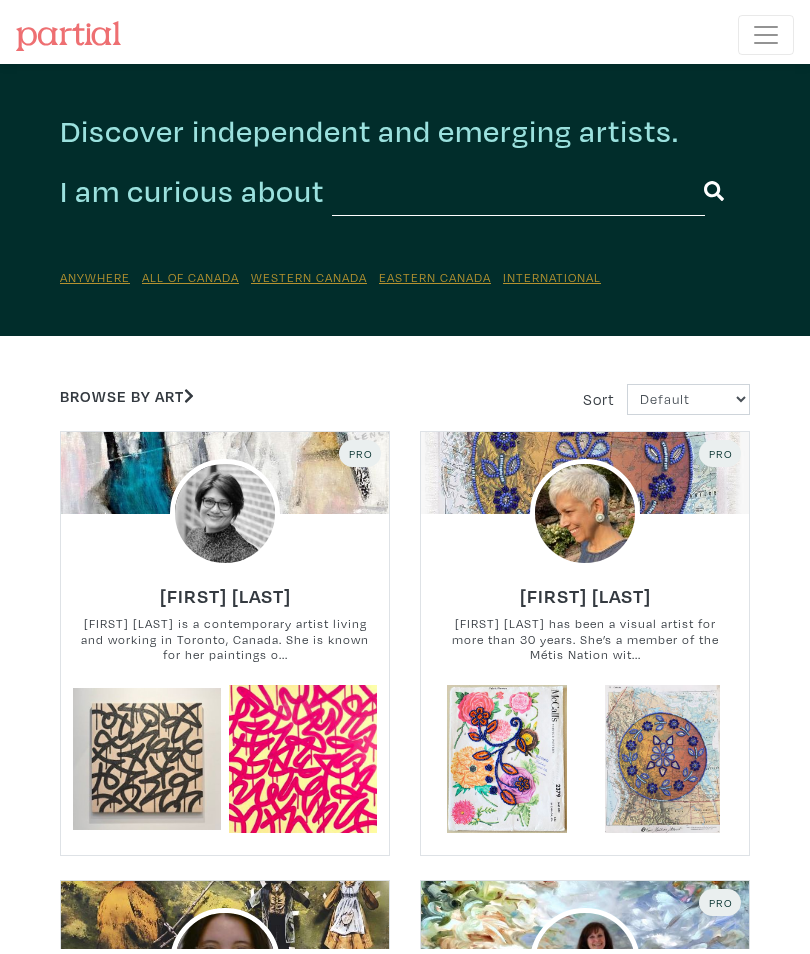 scroll, scrollTop: 0, scrollLeft: 0, axis: both 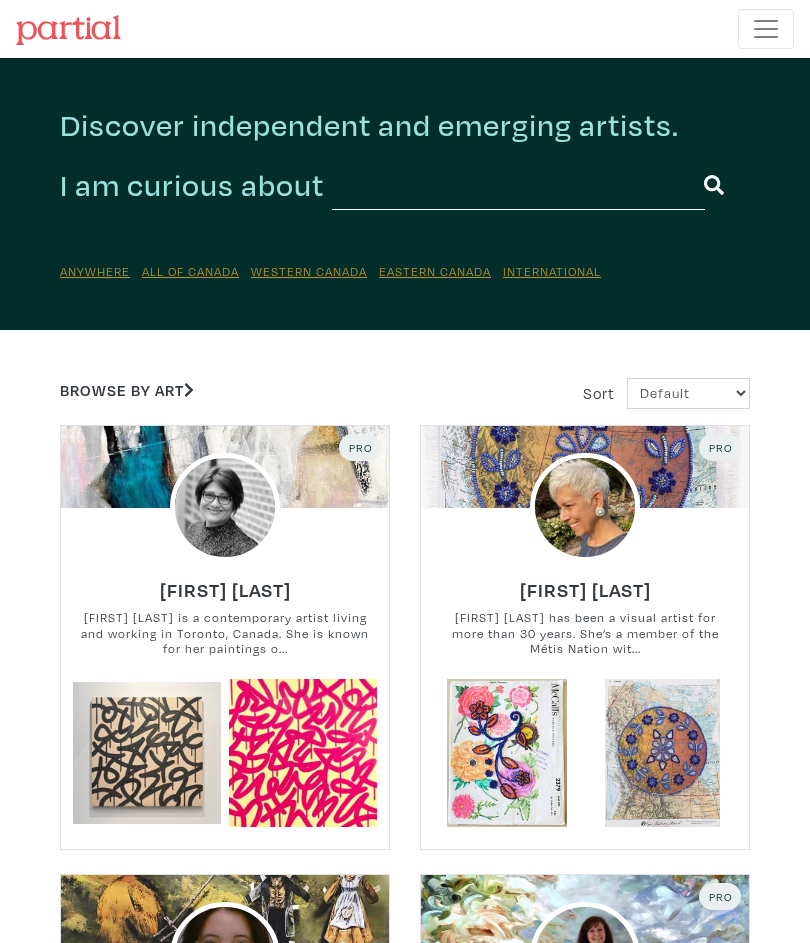 click at bounding box center (766, 29) 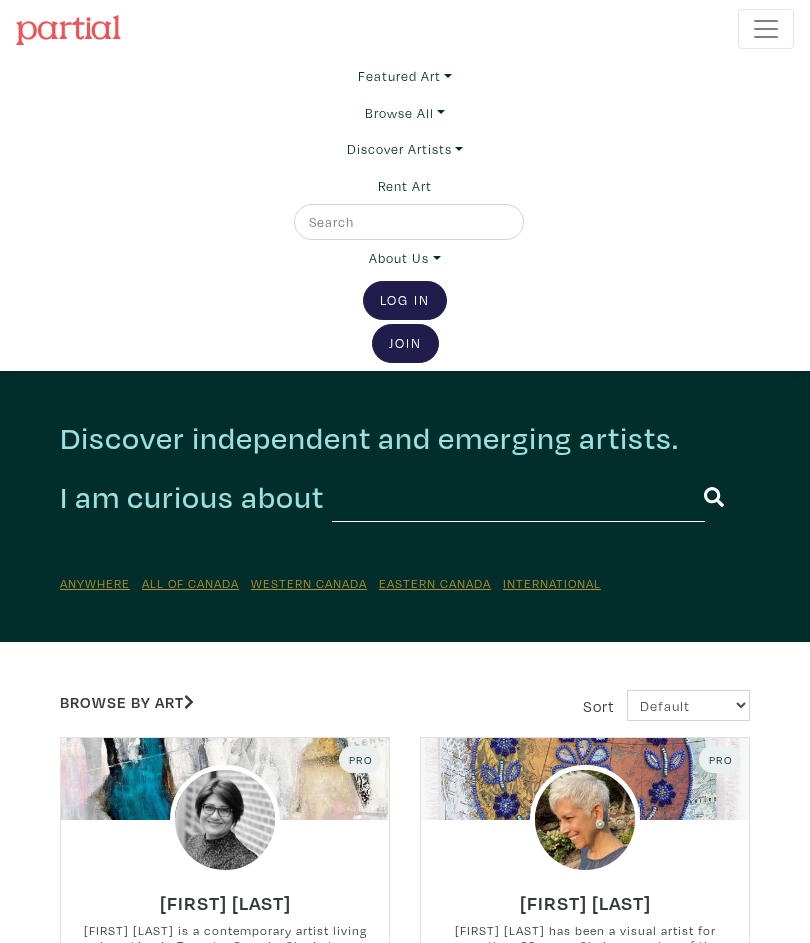 click on "Featured Art" at bounding box center (405, 76) 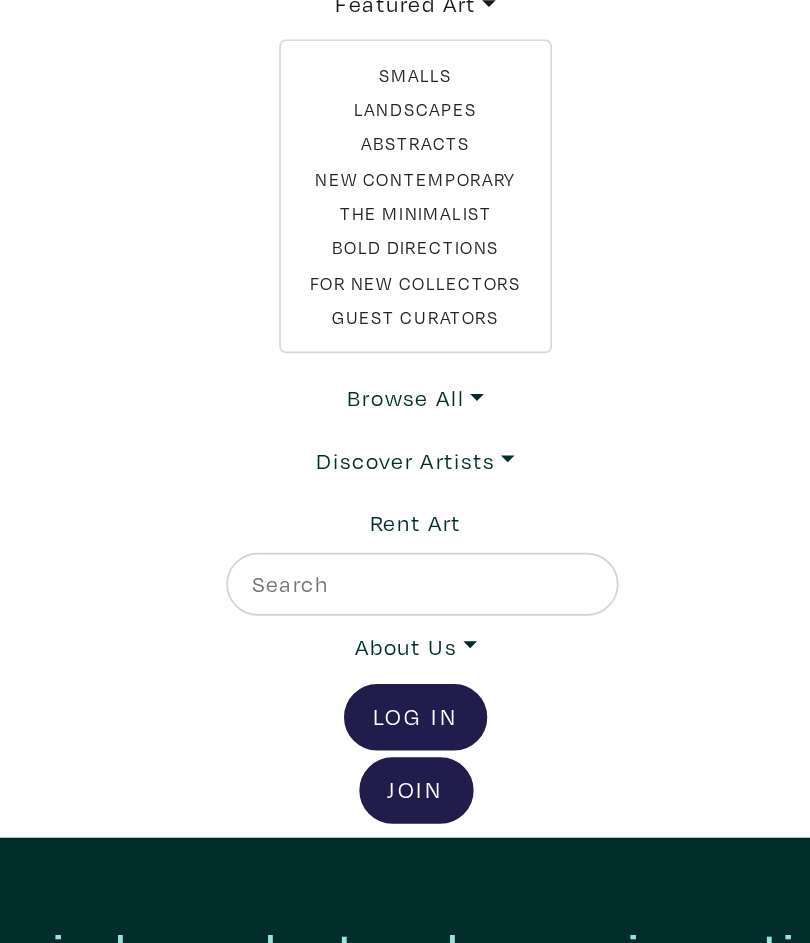 click on "New Contemporary" at bounding box center (405, 179) 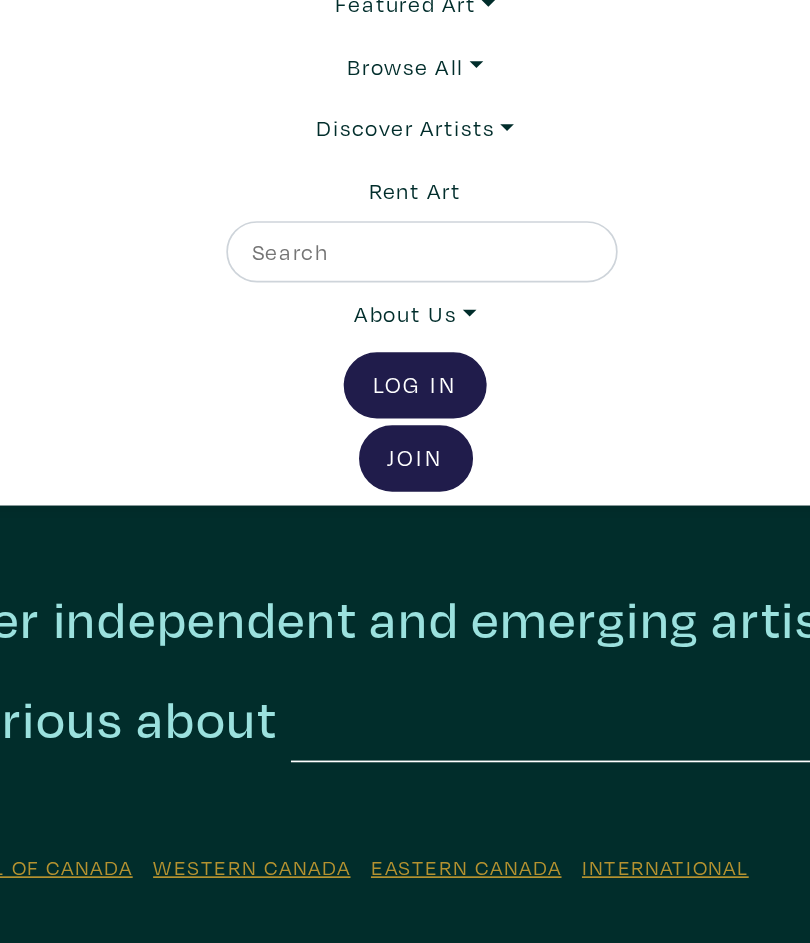 click at bounding box center (407, 222) 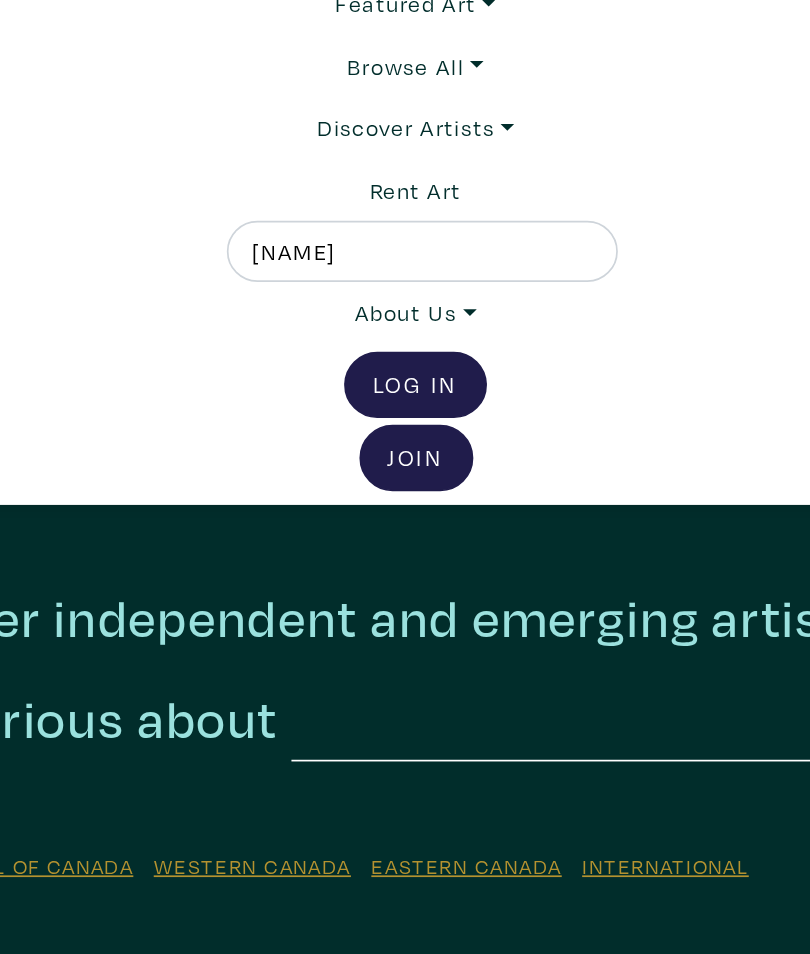 click at bounding box center (511, 227) 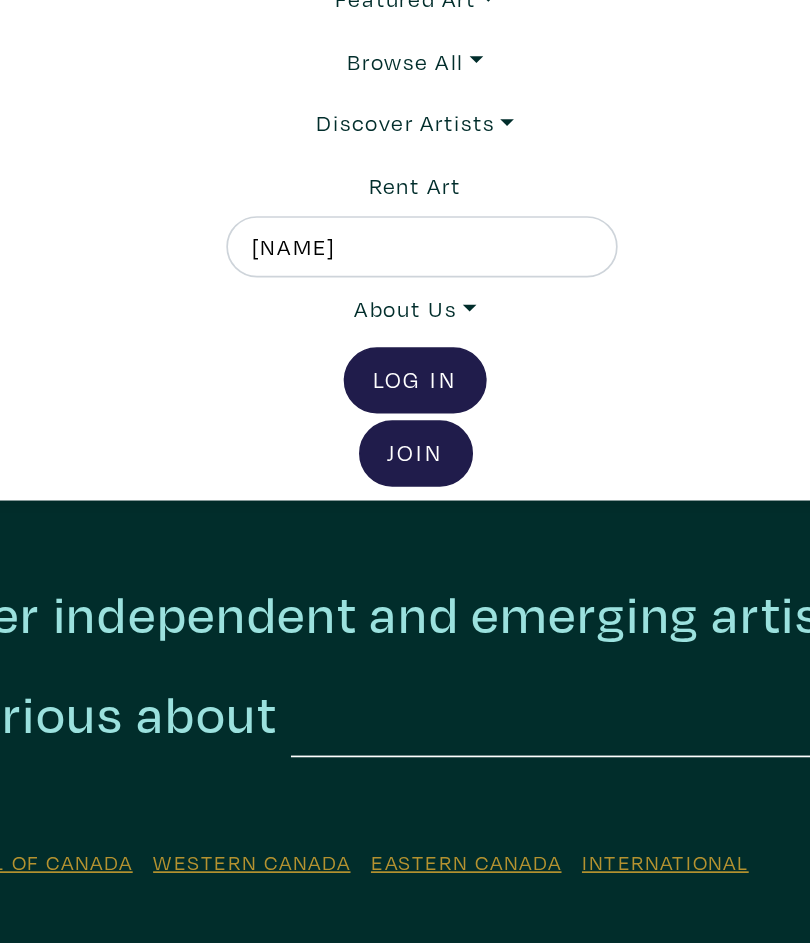 click on "Lu" at bounding box center (407, 222) 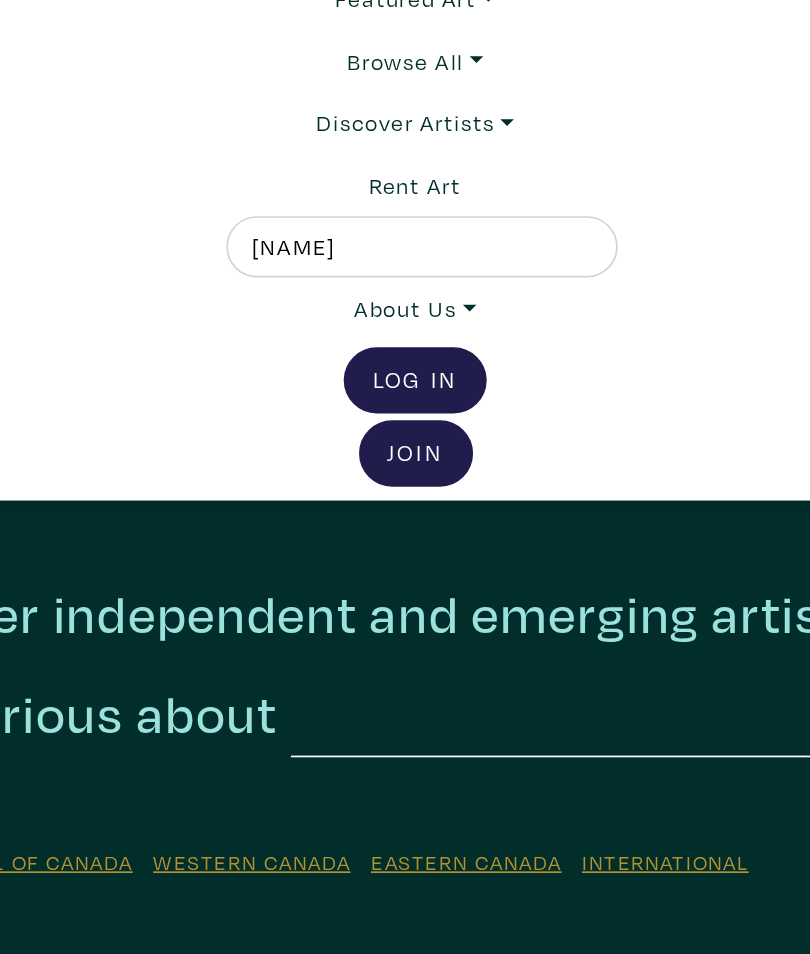 type on "Ly" 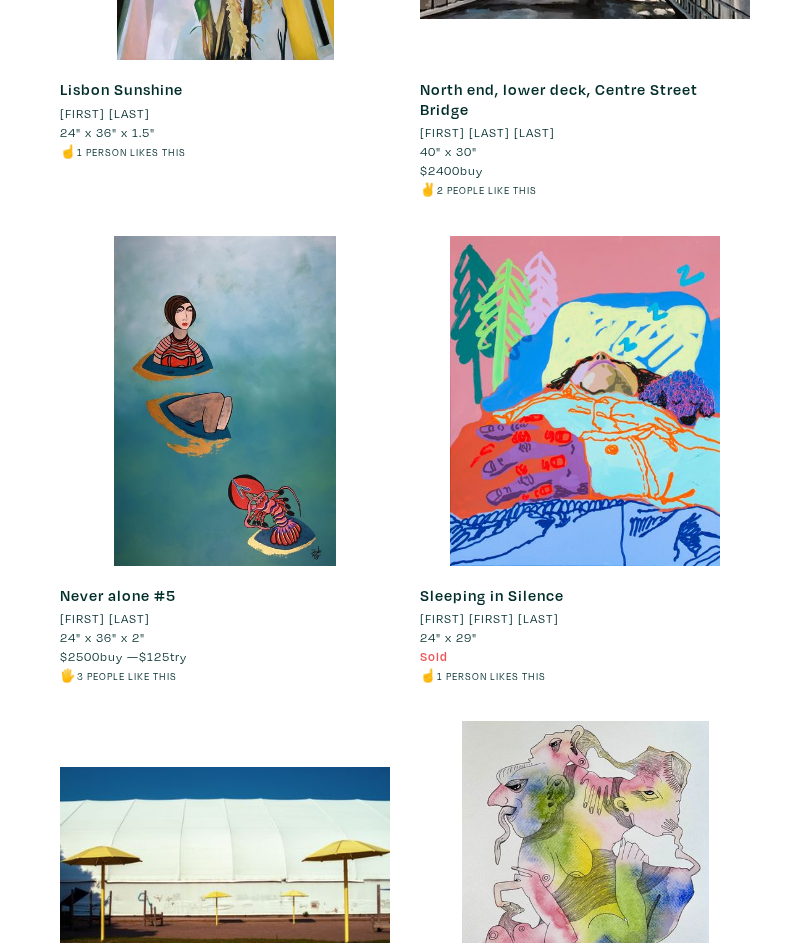 scroll, scrollTop: 14178, scrollLeft: 0, axis: vertical 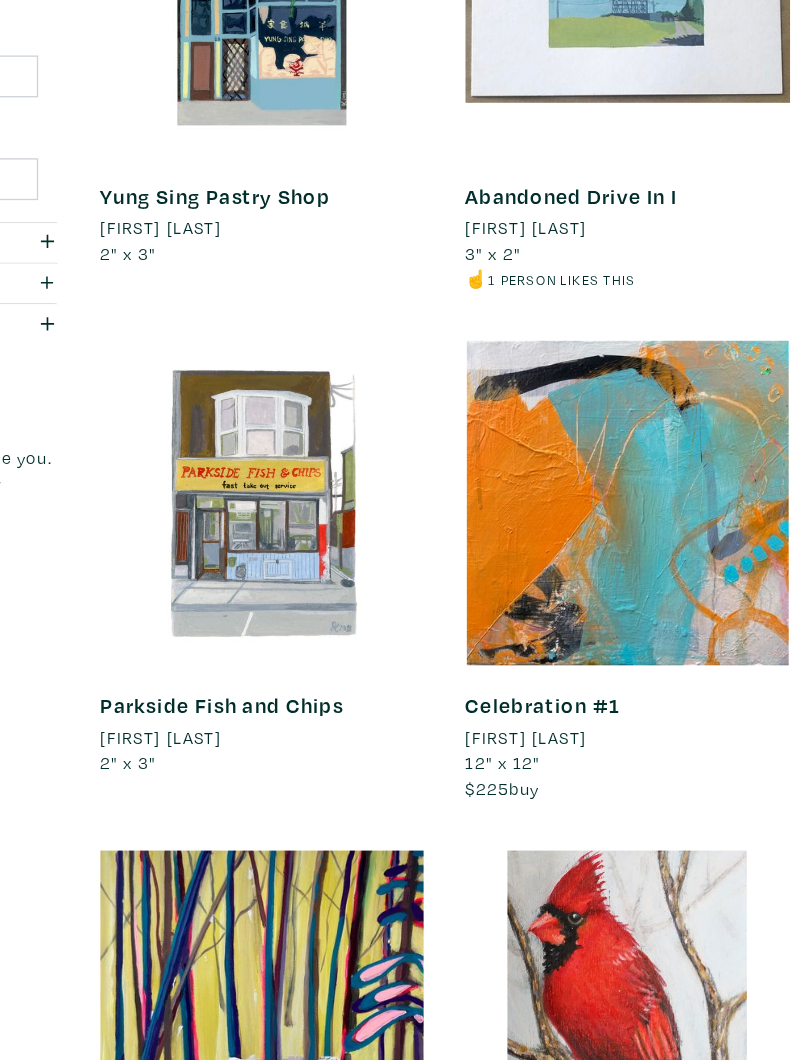 click on "Parkside Fish and Chips" at bounding box center [375, 797] 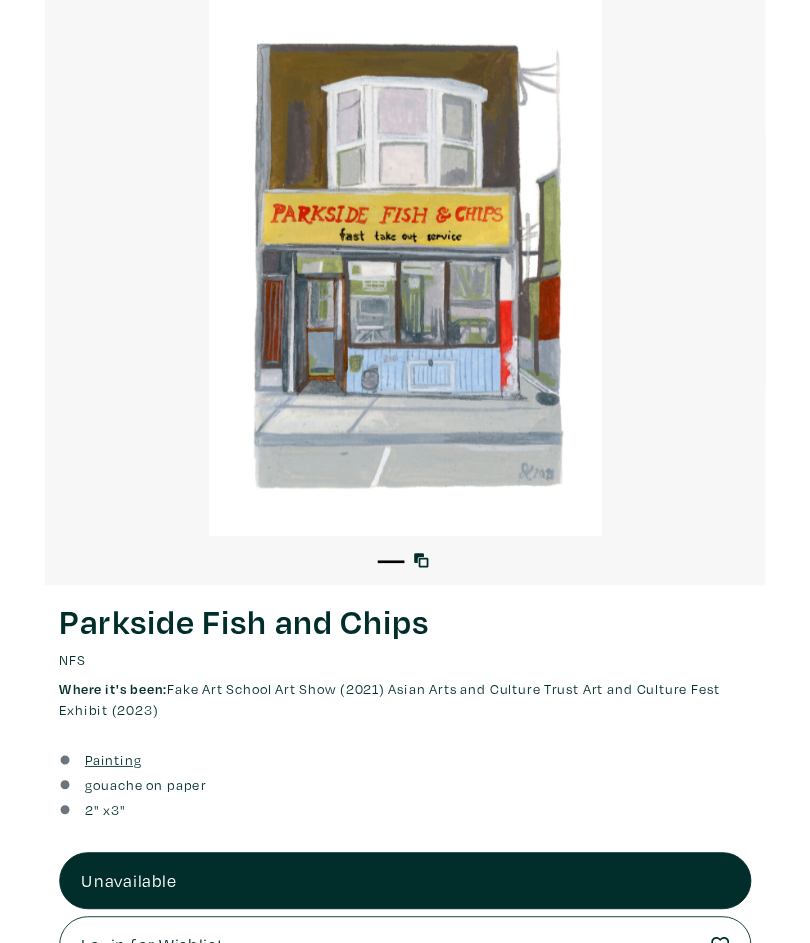 scroll, scrollTop: 0, scrollLeft: 0, axis: both 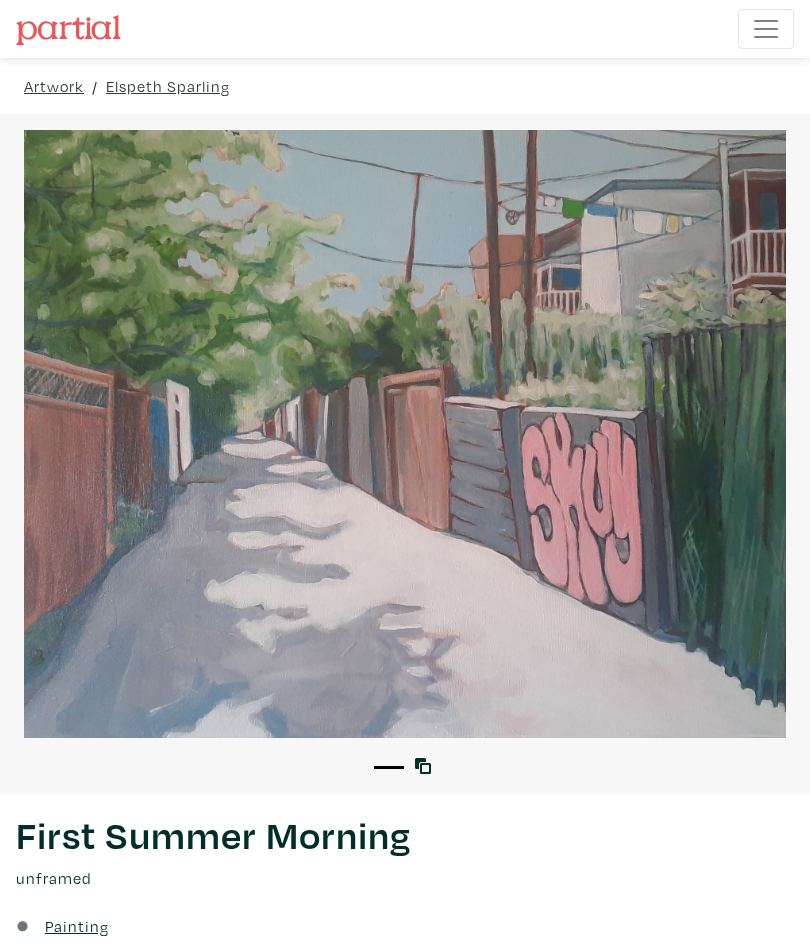 click on "Elspeth Sparling" at bounding box center (168, 86) 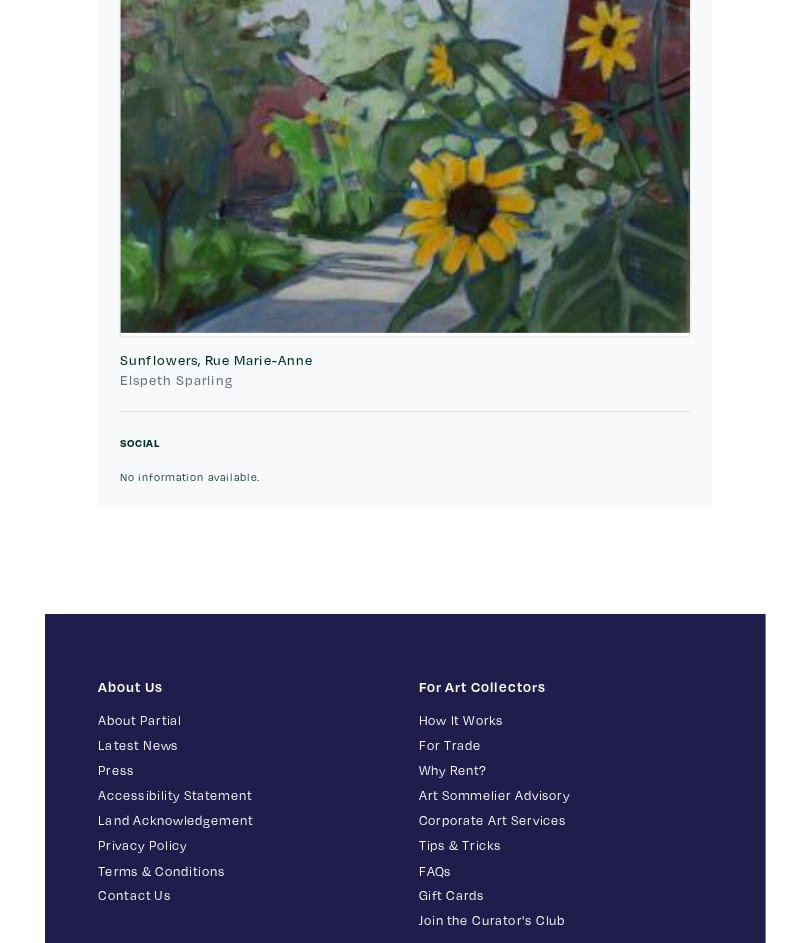 scroll, scrollTop: 3706, scrollLeft: 0, axis: vertical 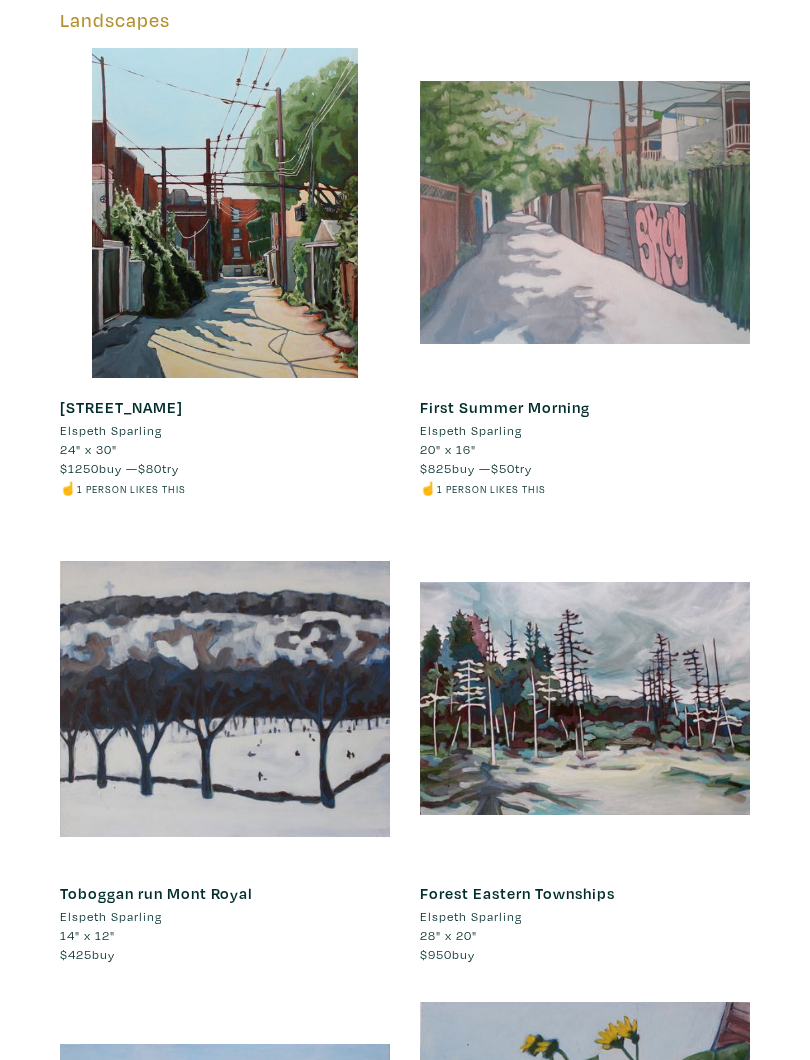 click at bounding box center (225, 214) 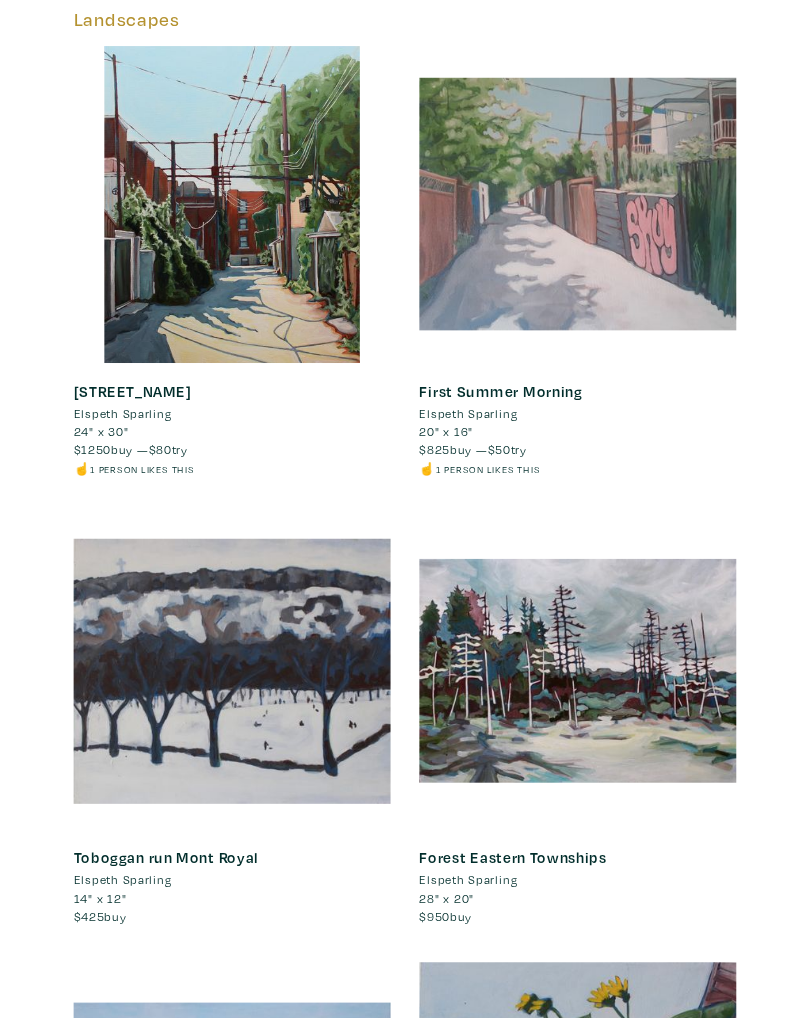 scroll, scrollTop: 1394, scrollLeft: 0, axis: vertical 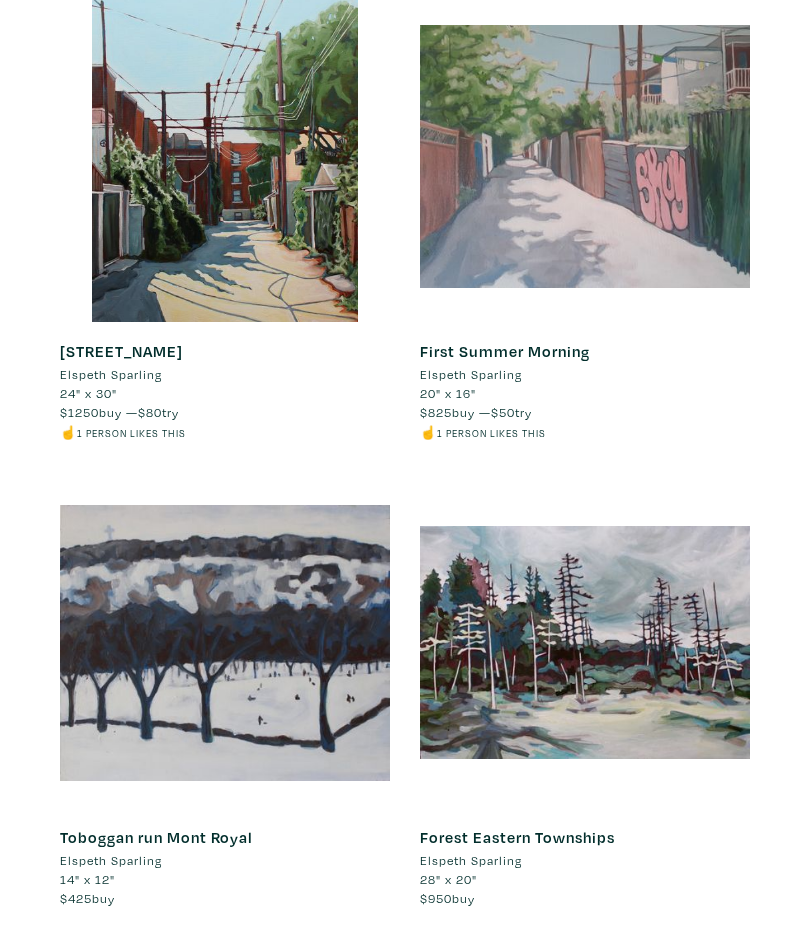 click at bounding box center (585, 157) 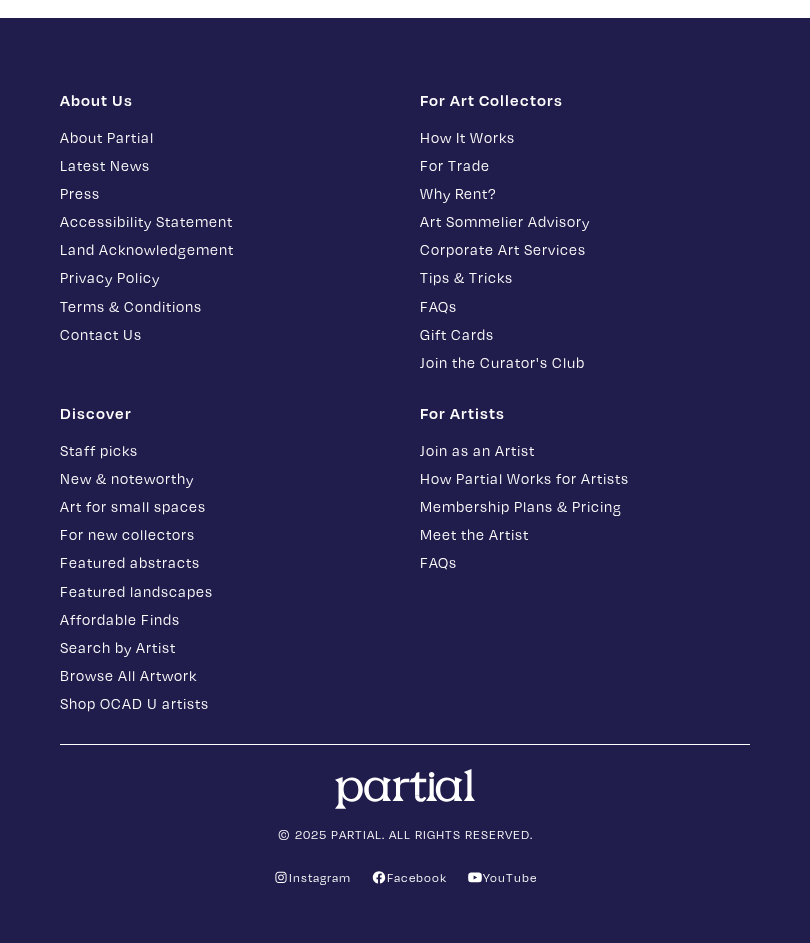 scroll, scrollTop: 4323, scrollLeft: 0, axis: vertical 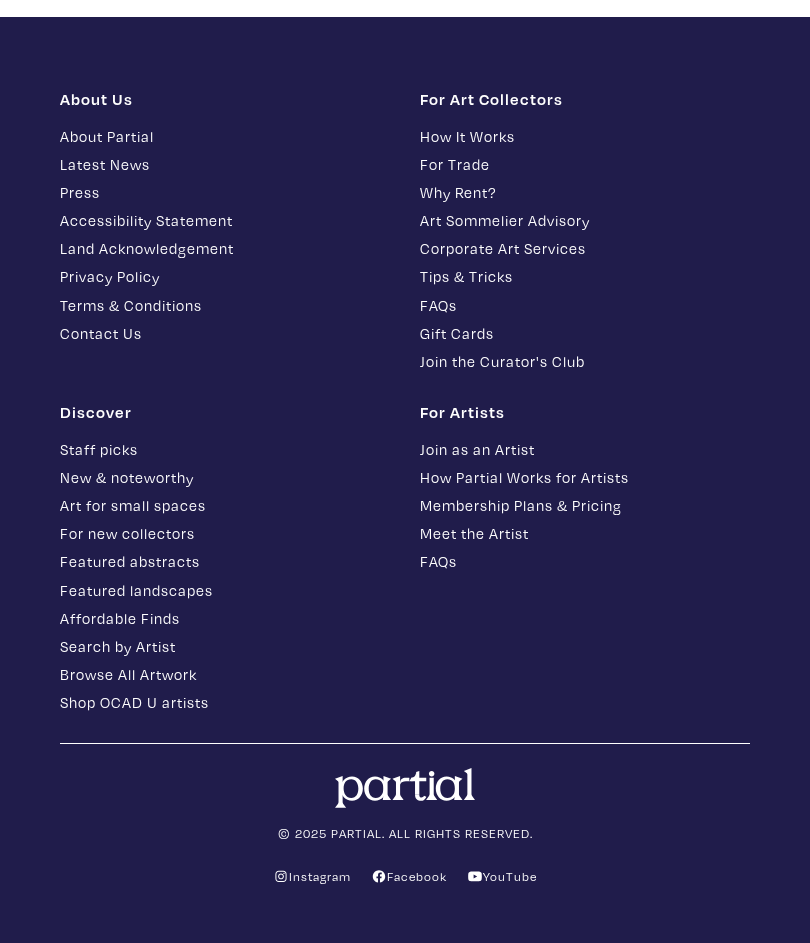 click on "Featured landscapes" at bounding box center (225, 590) 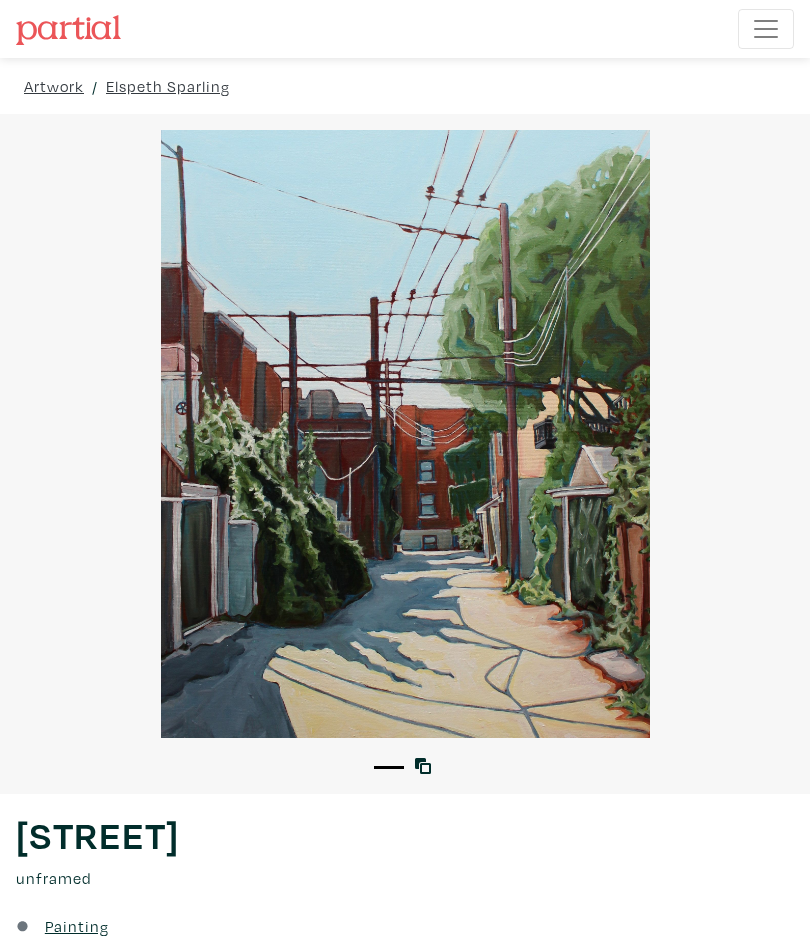 scroll, scrollTop: 0, scrollLeft: 0, axis: both 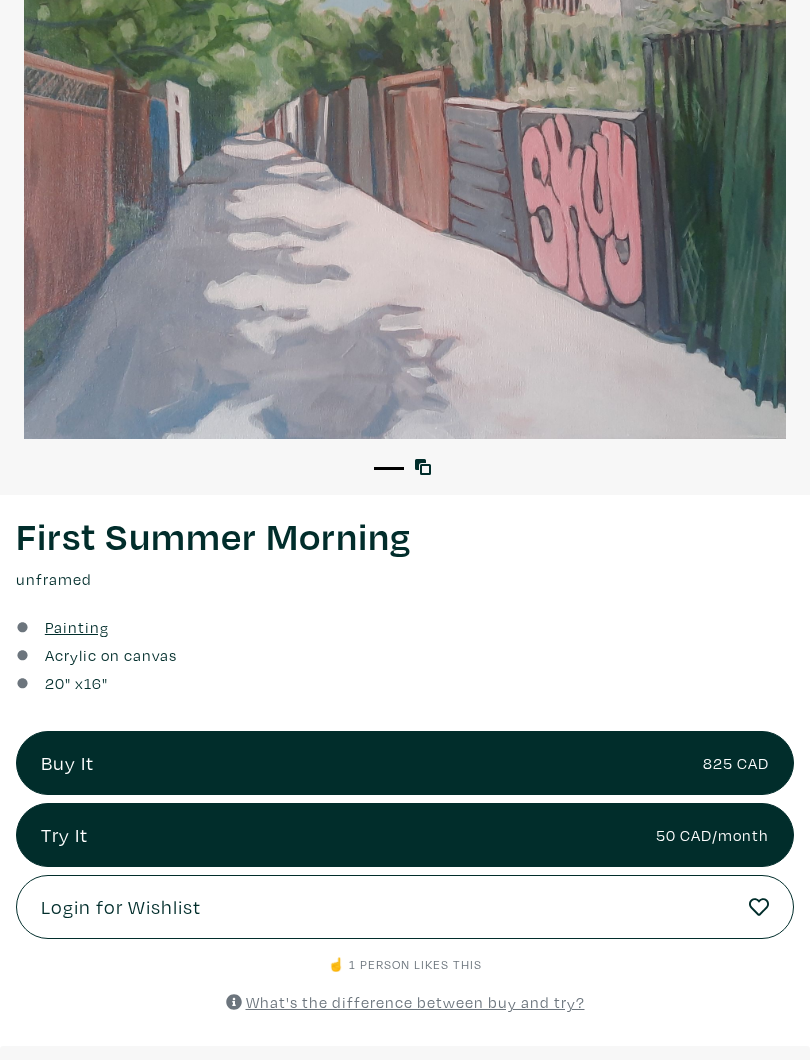 click on "Try It 50 CAD/month" at bounding box center [405, 835] 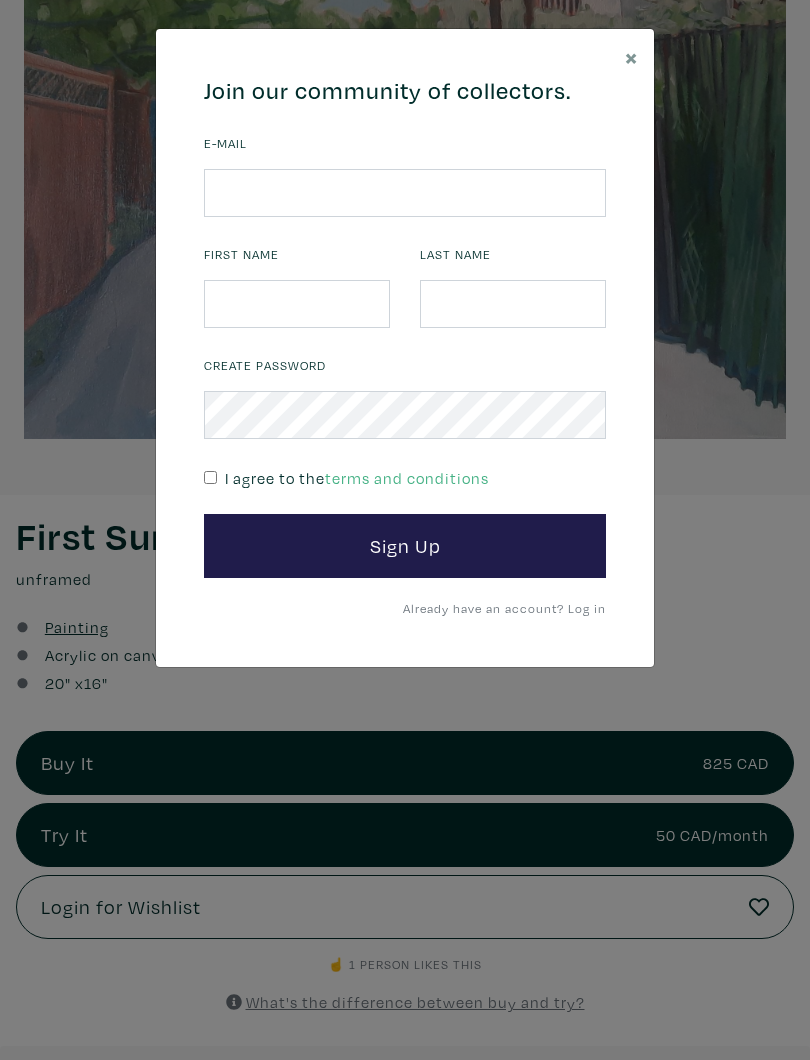 click on "×" at bounding box center [631, 56] 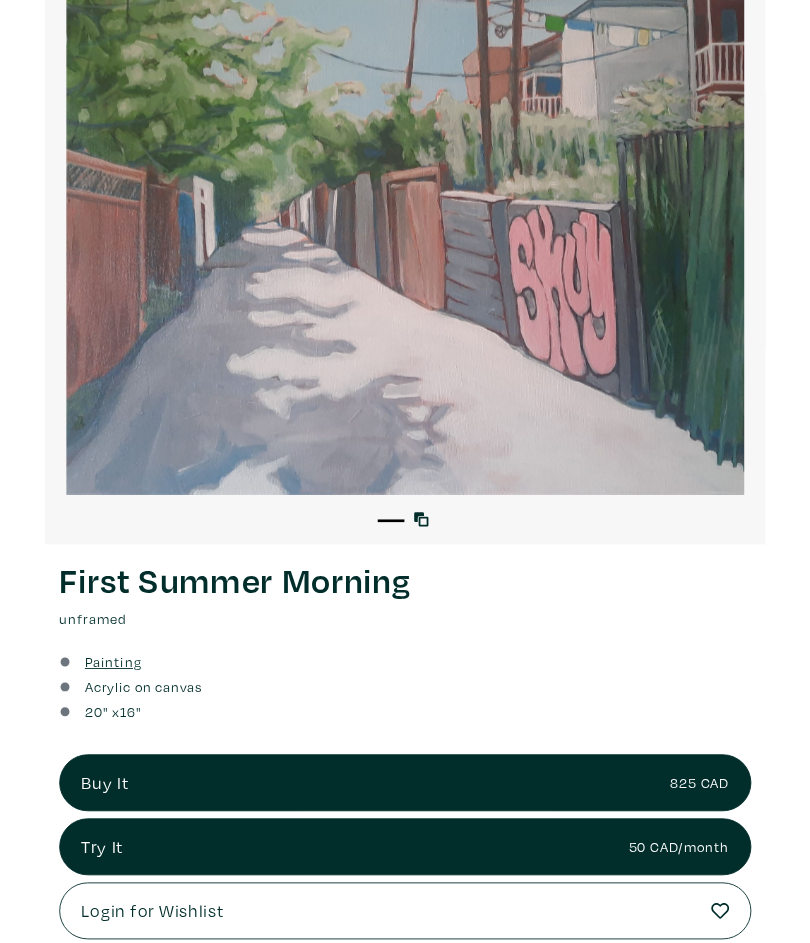 scroll, scrollTop: 0, scrollLeft: 0, axis: both 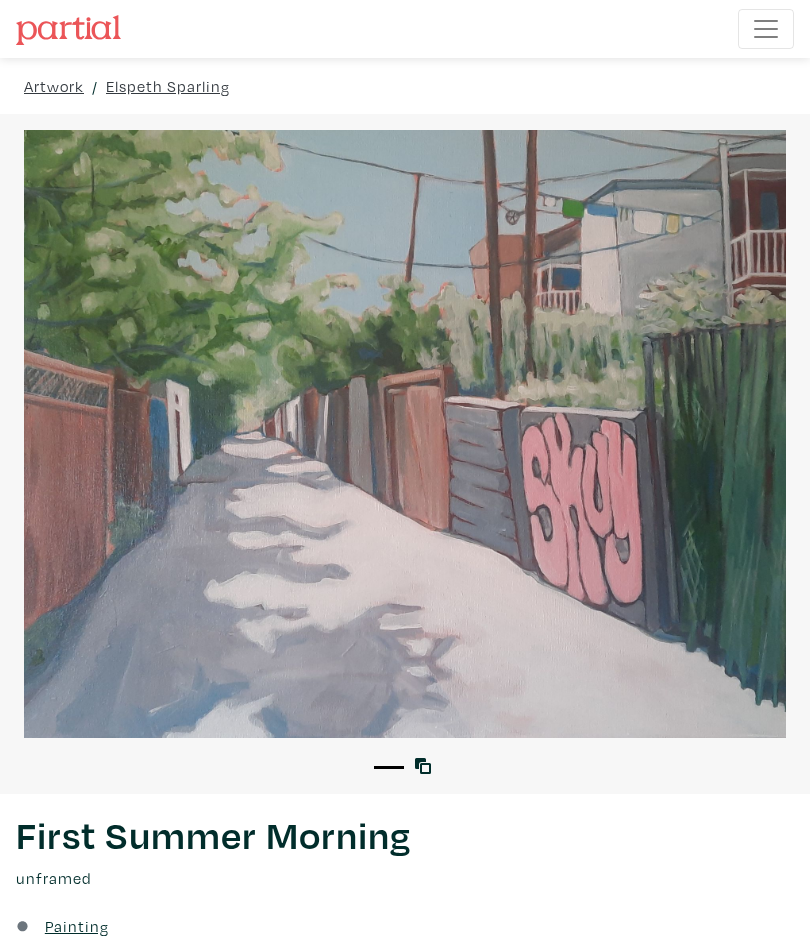 click at bounding box center [766, 29] 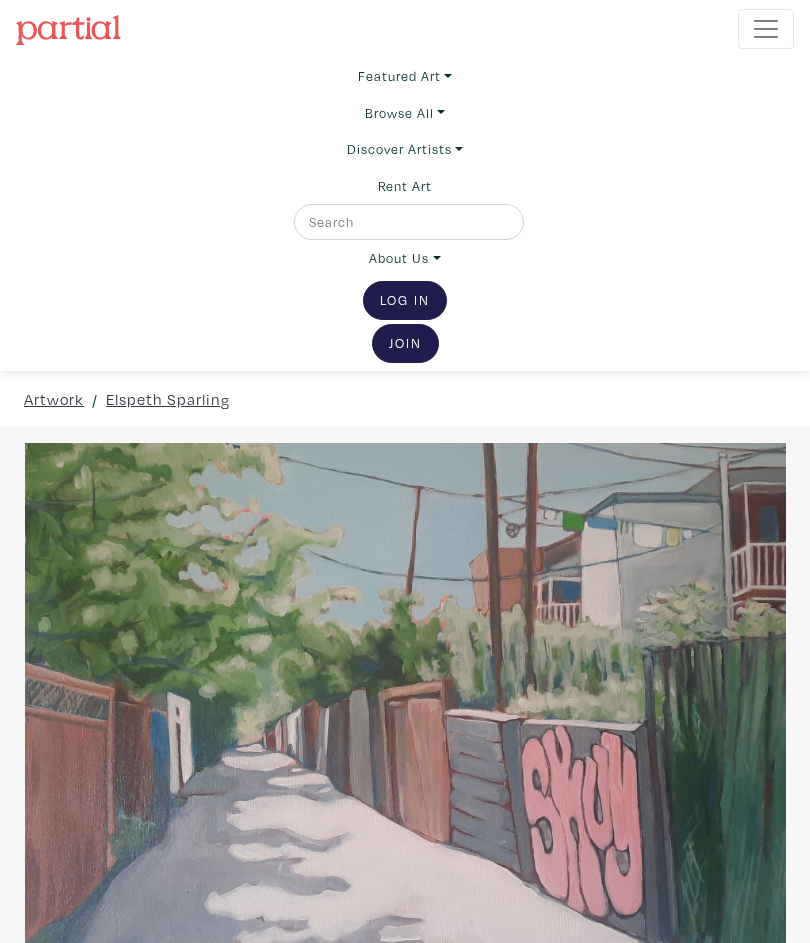 click on "About Us" at bounding box center (404, 258) 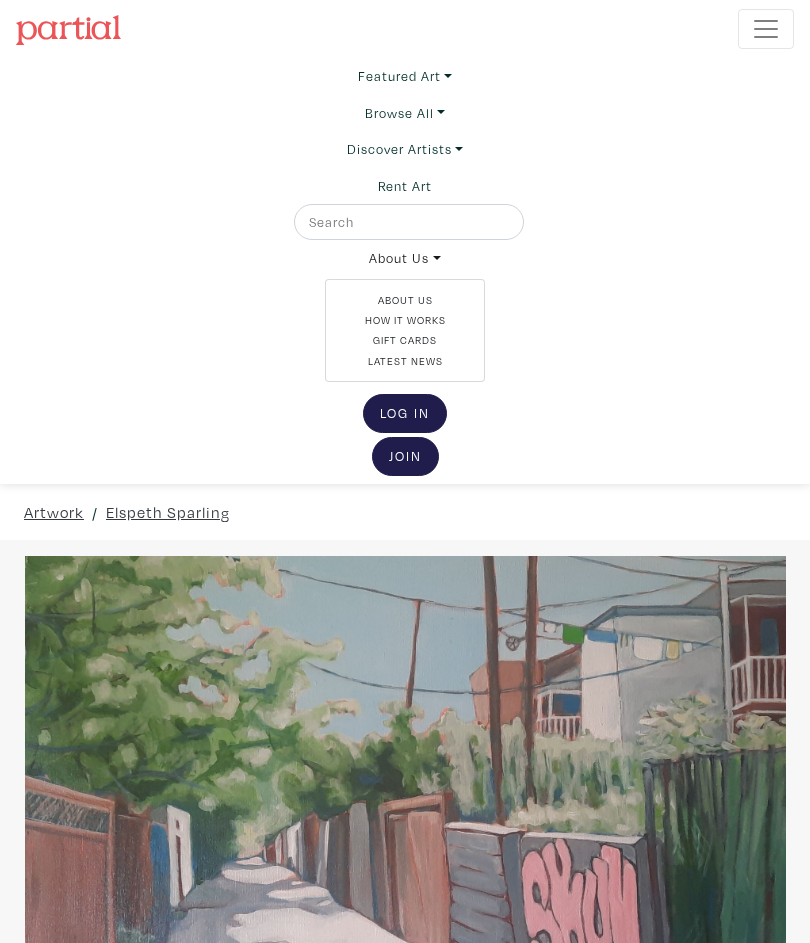 click on "How It Works" at bounding box center [405, 320] 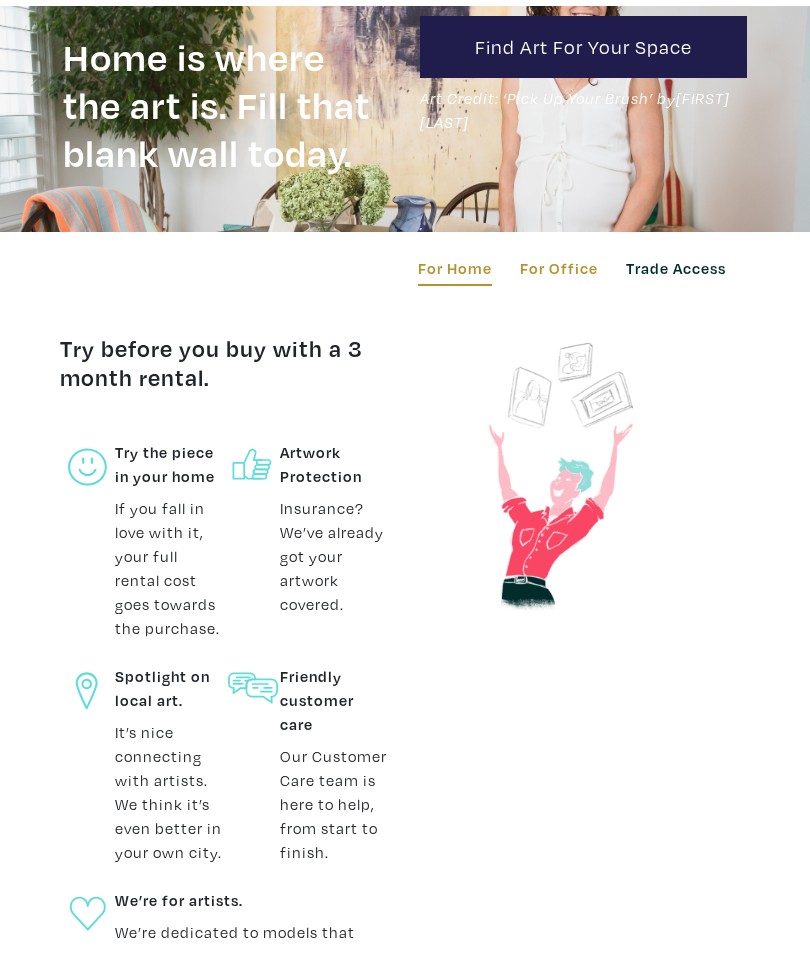 scroll, scrollTop: 0, scrollLeft: 0, axis: both 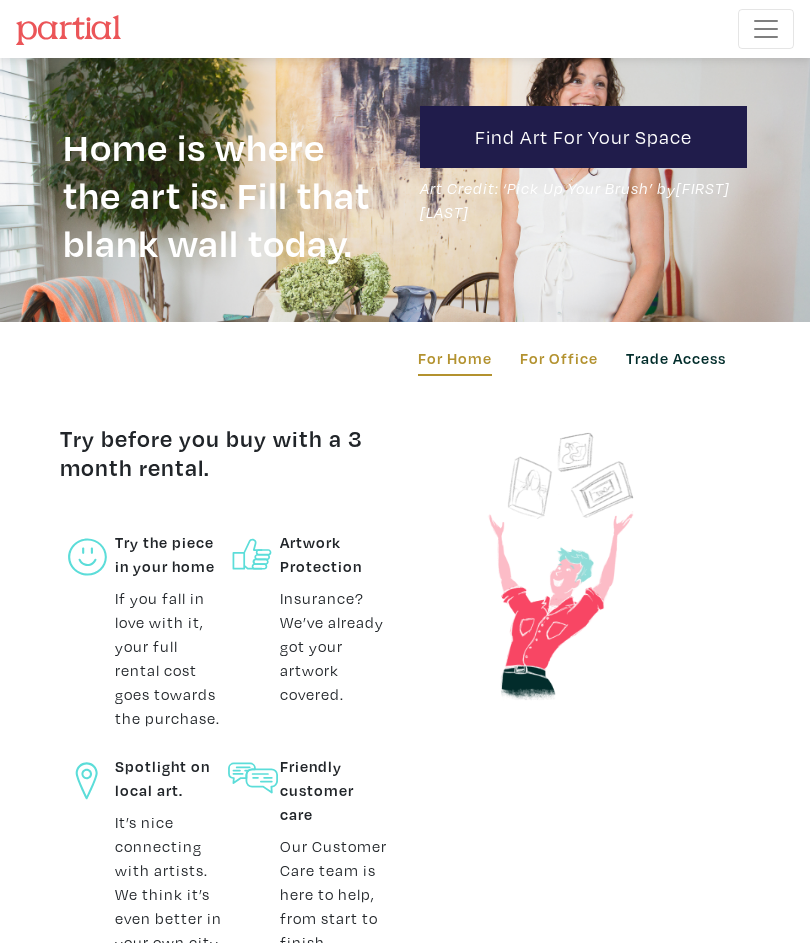 click at bounding box center (766, 29) 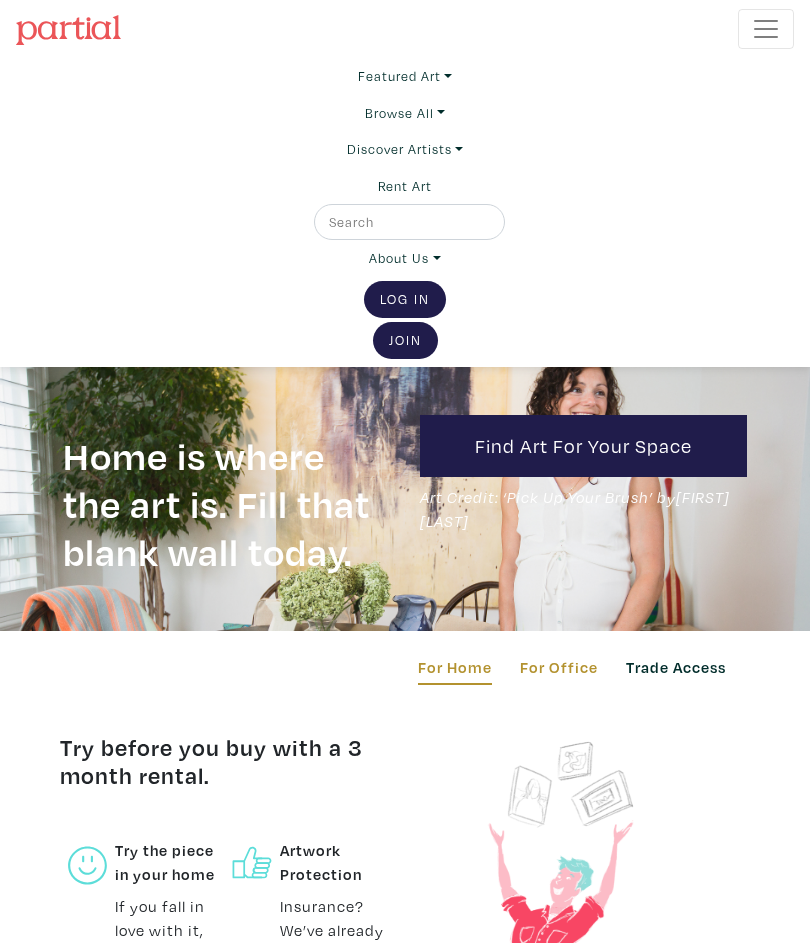 click on "Featured Art" at bounding box center [405, 76] 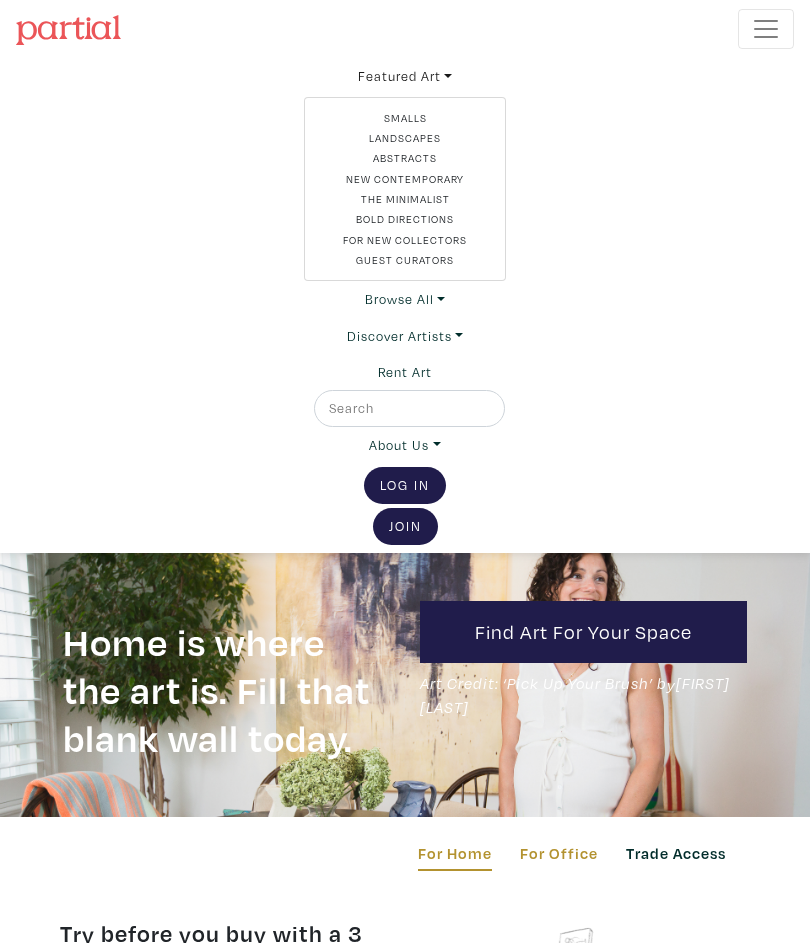 click on "The Minimalist" at bounding box center (405, 199) 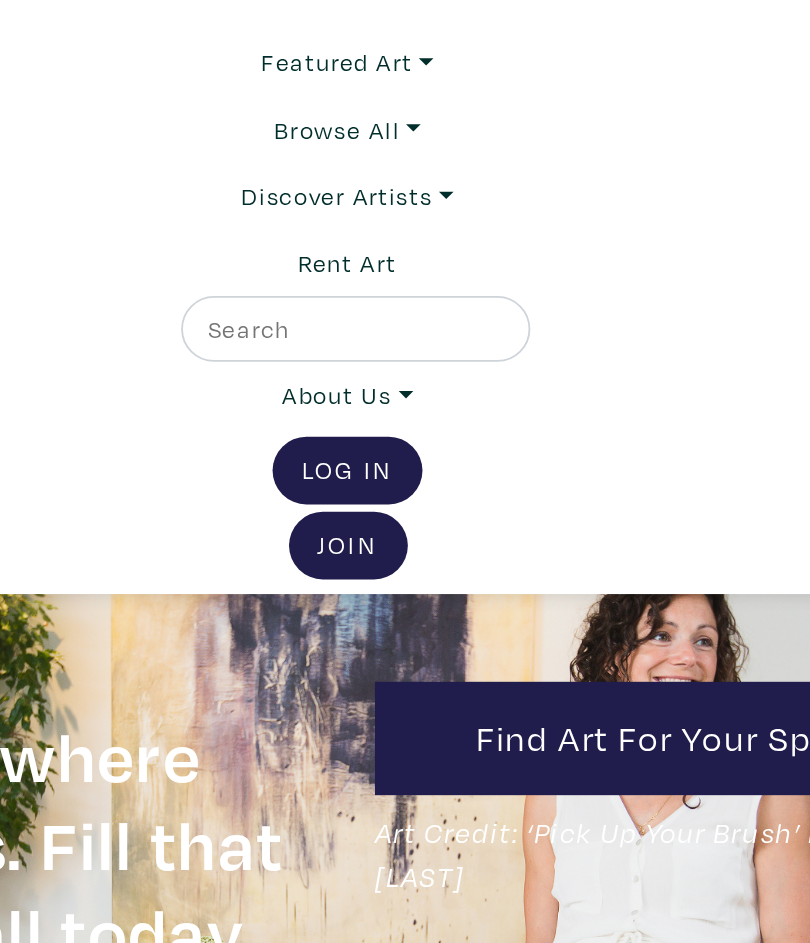 click on "Featured Art" at bounding box center (405, 76) 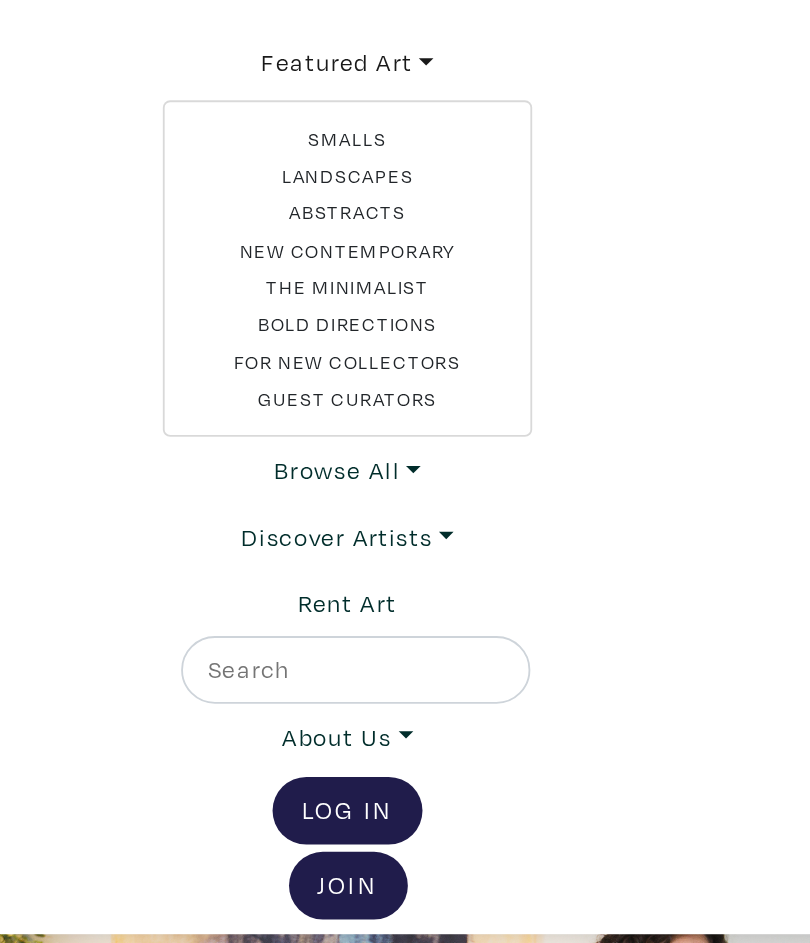 click on "Bold Directions" at bounding box center (405, 219) 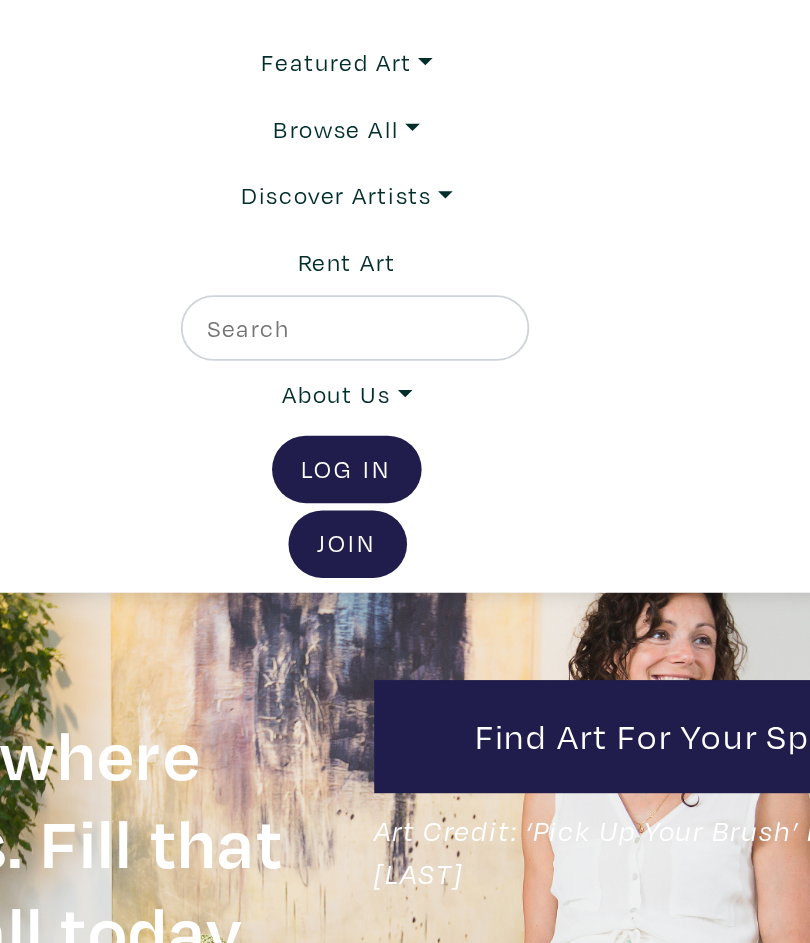 click at bounding box center [407, 222] 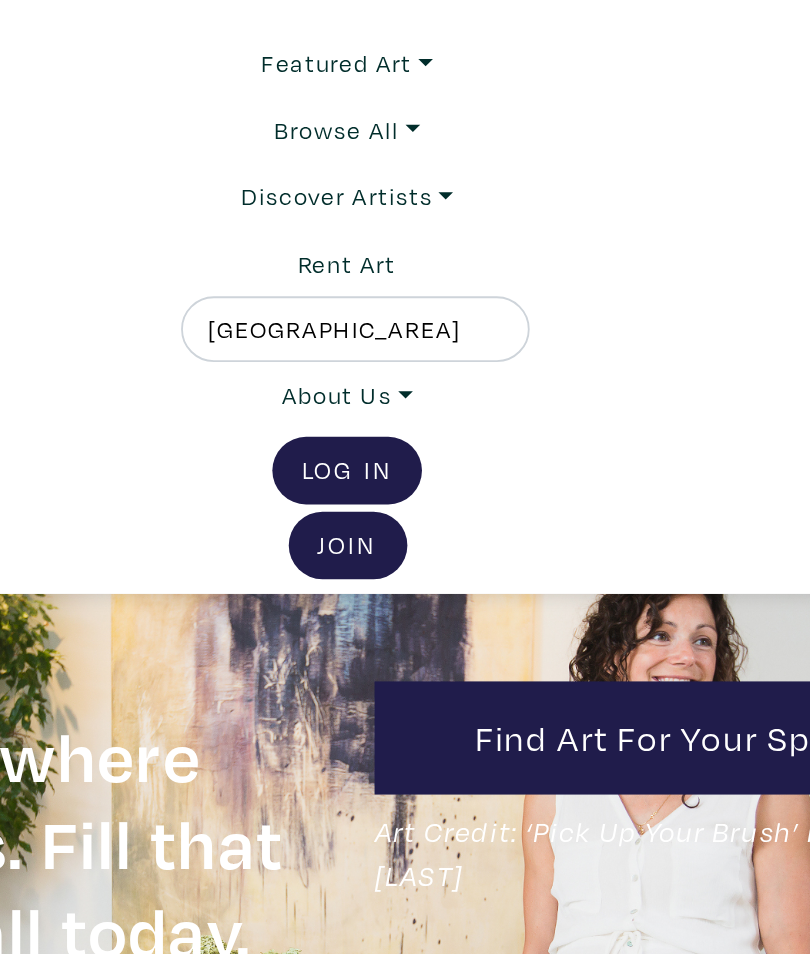 type on "Urban" 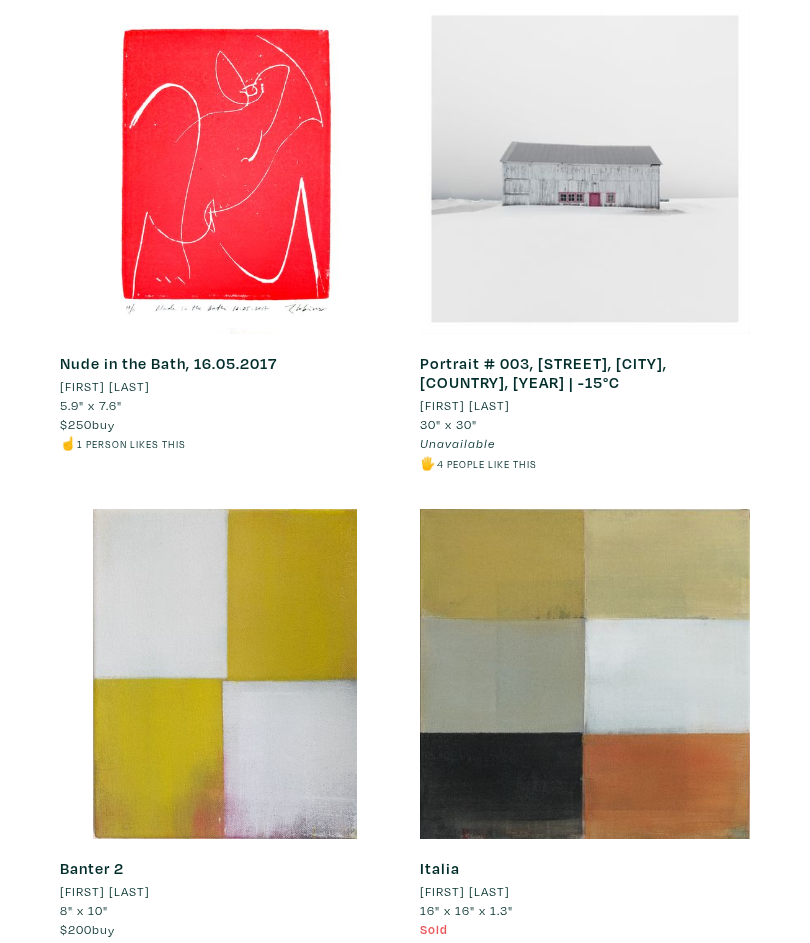 scroll, scrollTop: 0, scrollLeft: 0, axis: both 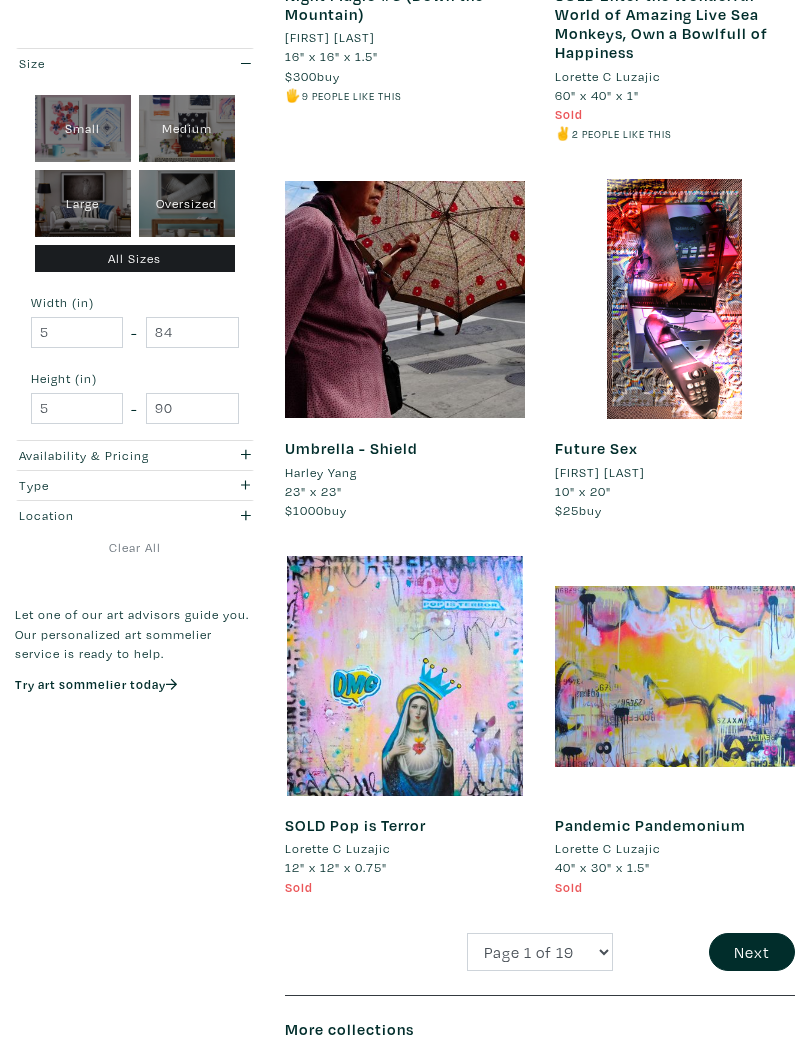 click on "Next" at bounding box center (752, 952) 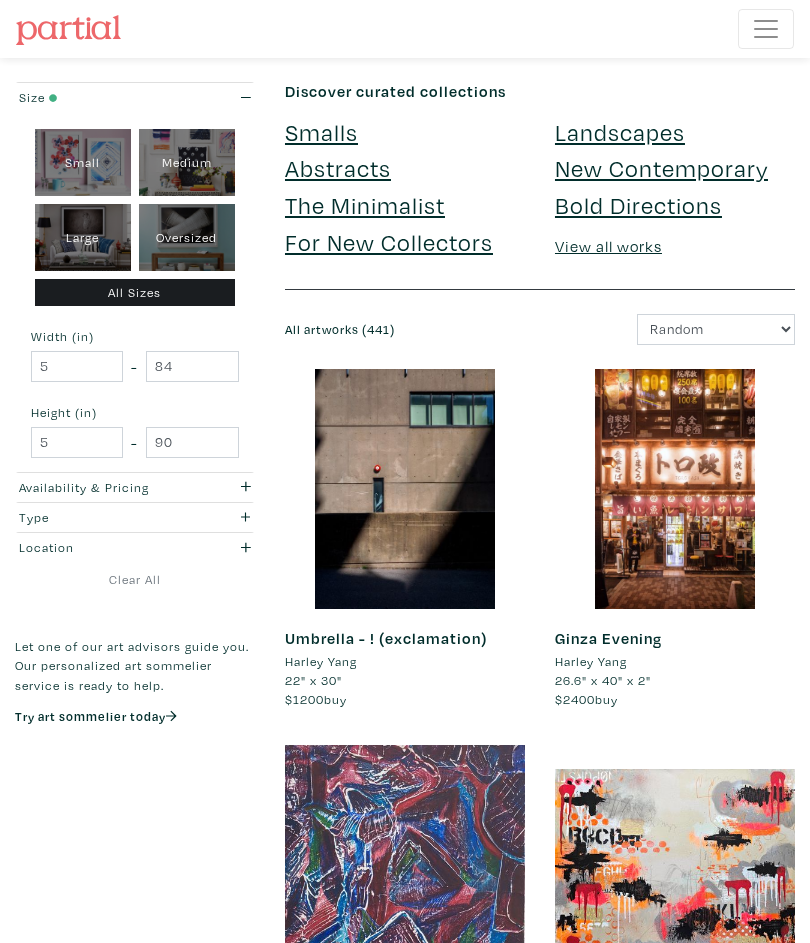 scroll, scrollTop: 0, scrollLeft: 0, axis: both 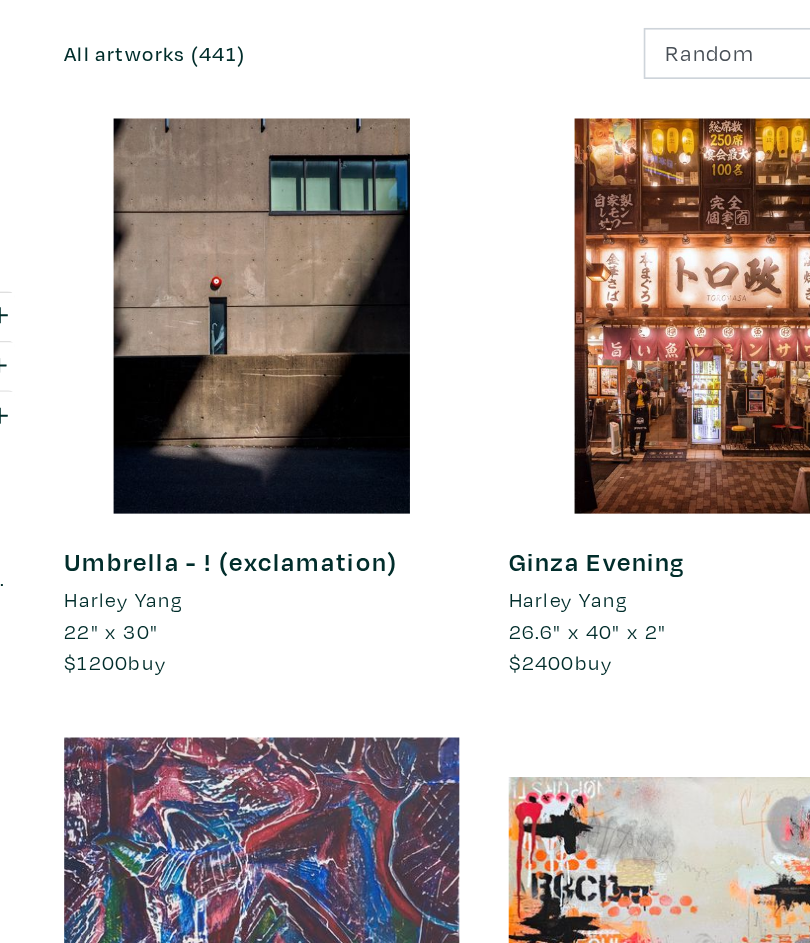 click on "Harley Yang" at bounding box center [591, 661] 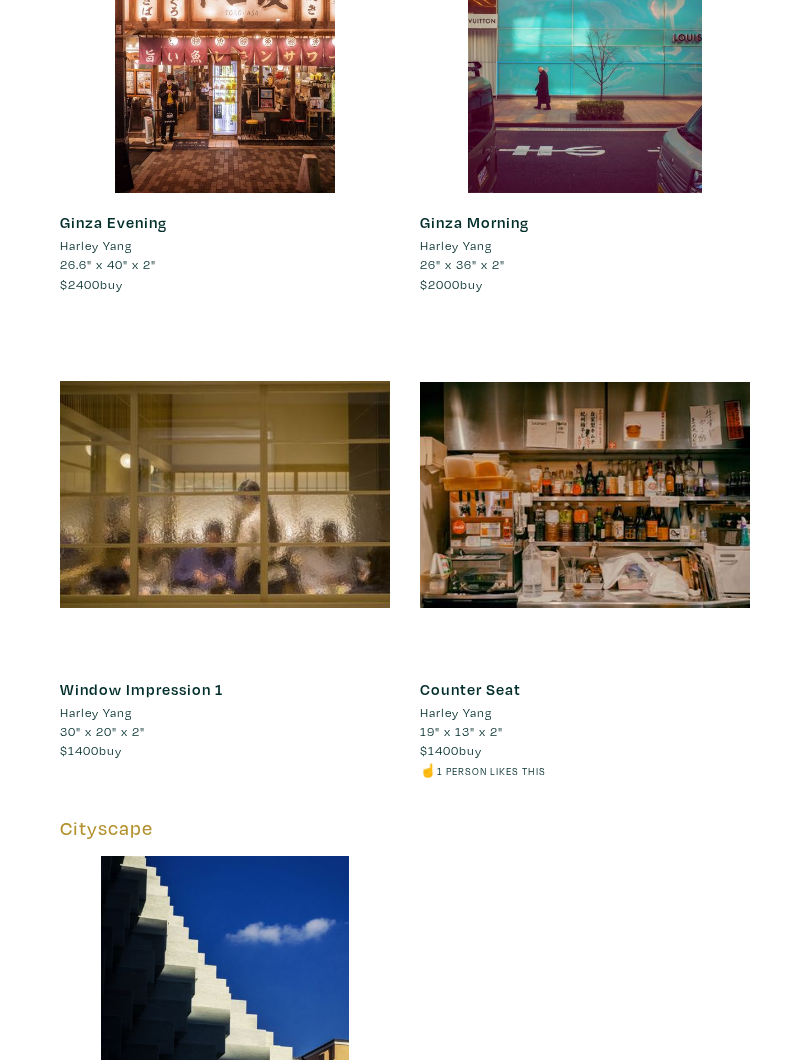 scroll, scrollTop: 3133, scrollLeft: 0, axis: vertical 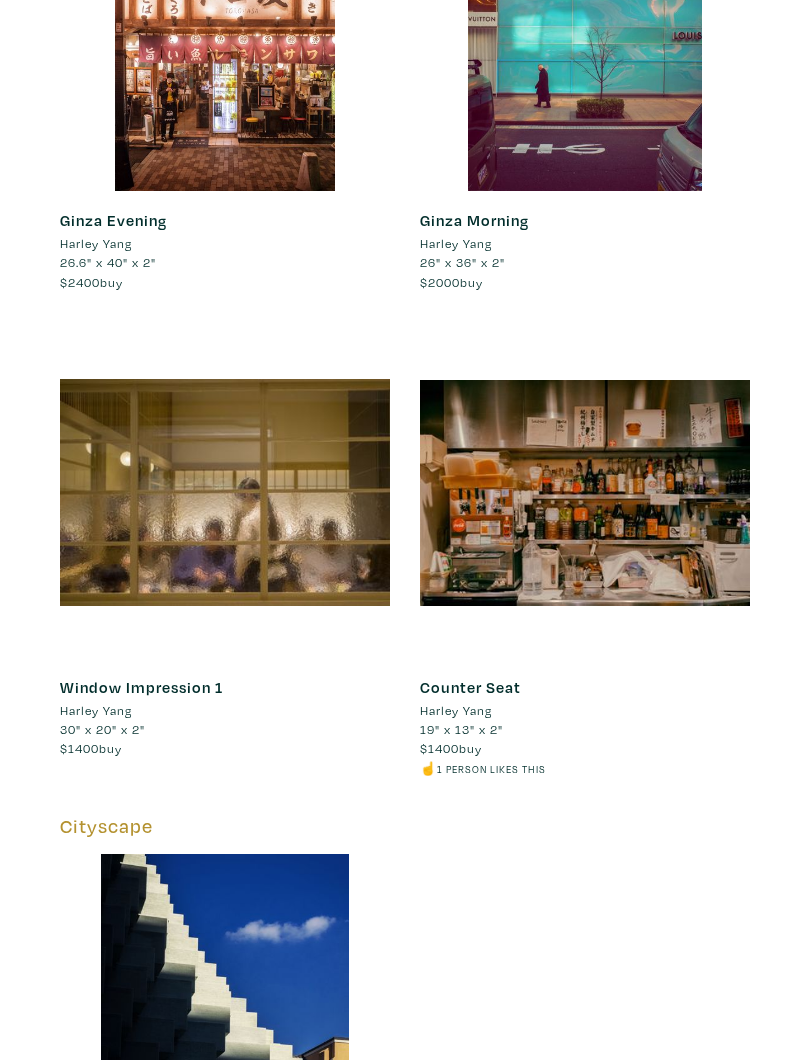 click at bounding box center [585, 493] 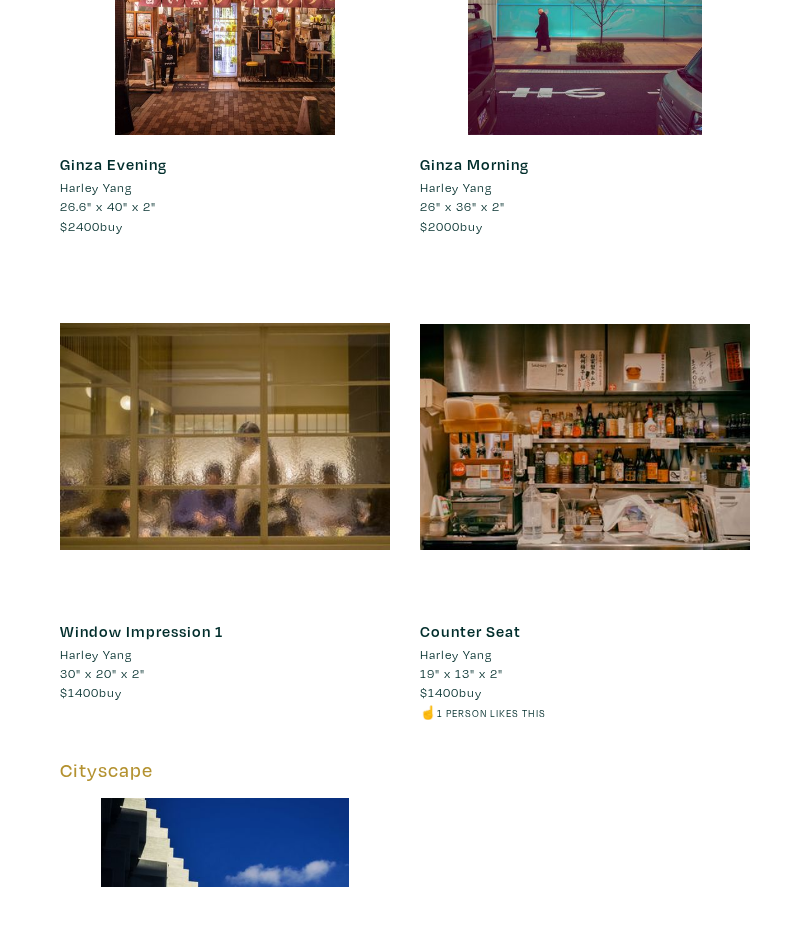 scroll, scrollTop: 3189, scrollLeft: 0, axis: vertical 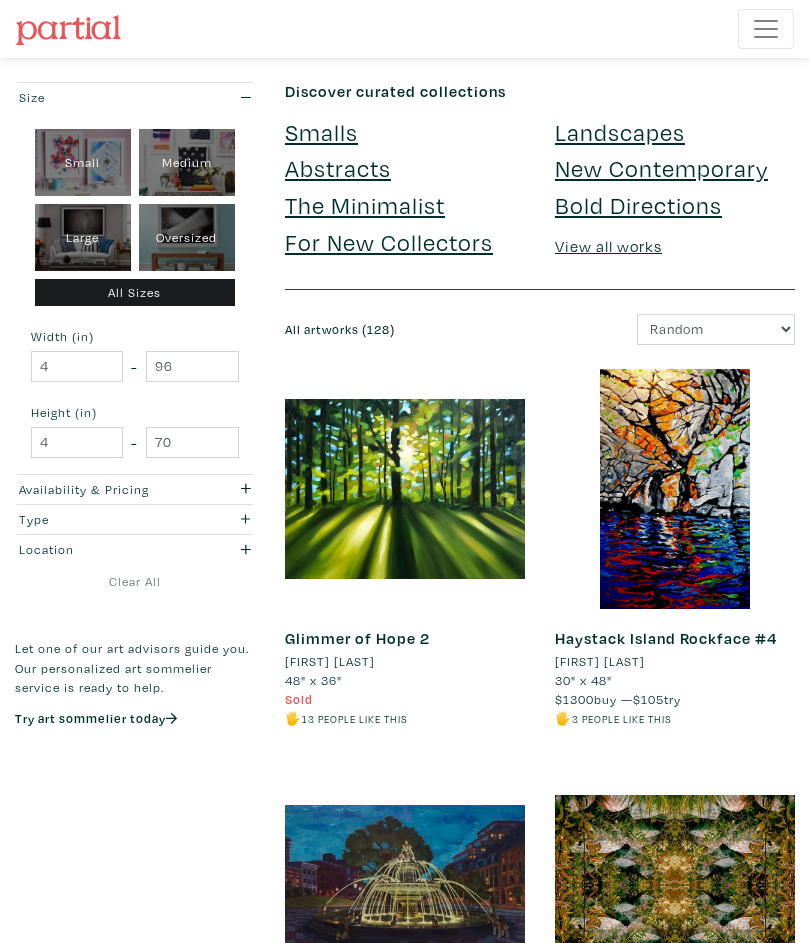 click on "Large" at bounding box center [83, 237] 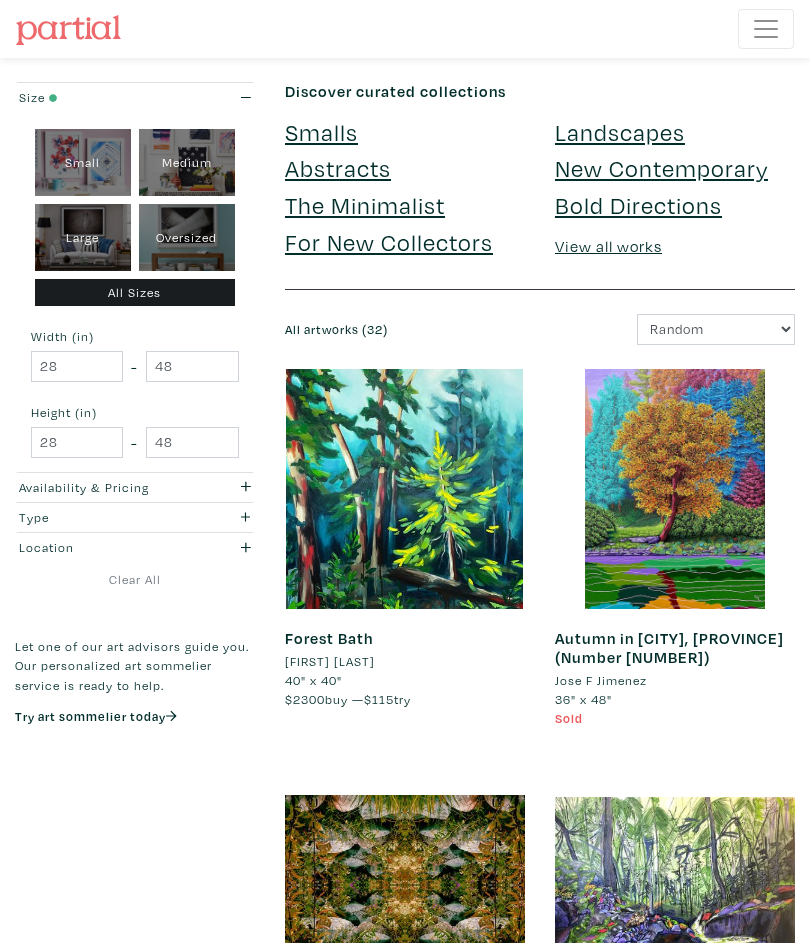 scroll, scrollTop: 0, scrollLeft: 0, axis: both 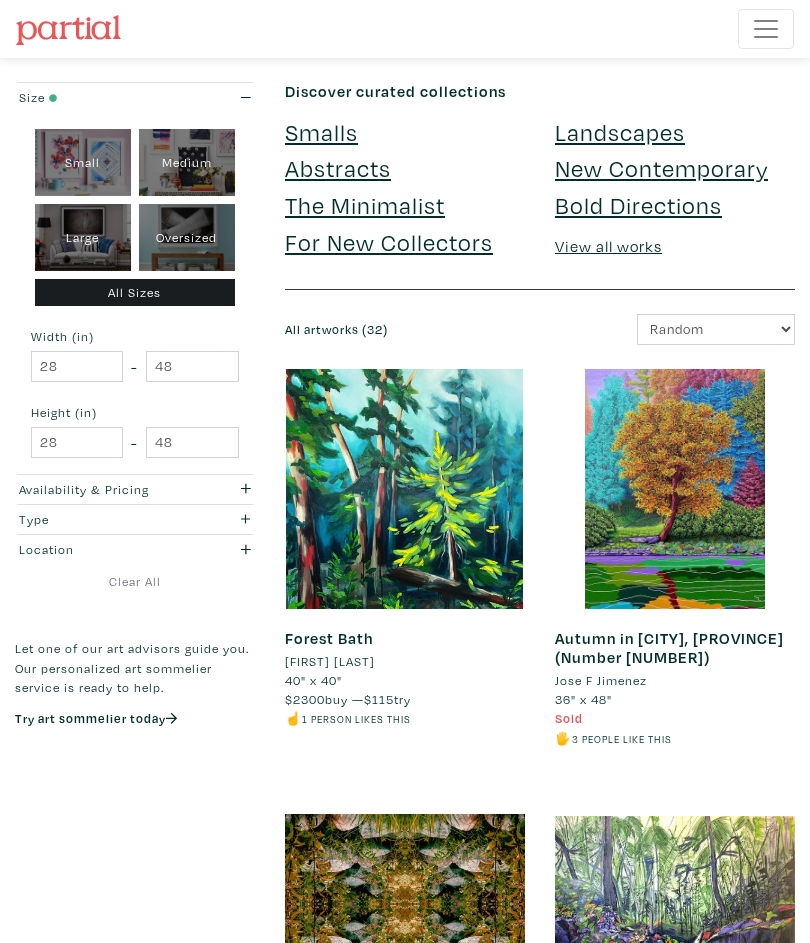 click on "Oversized" at bounding box center (187, 237) 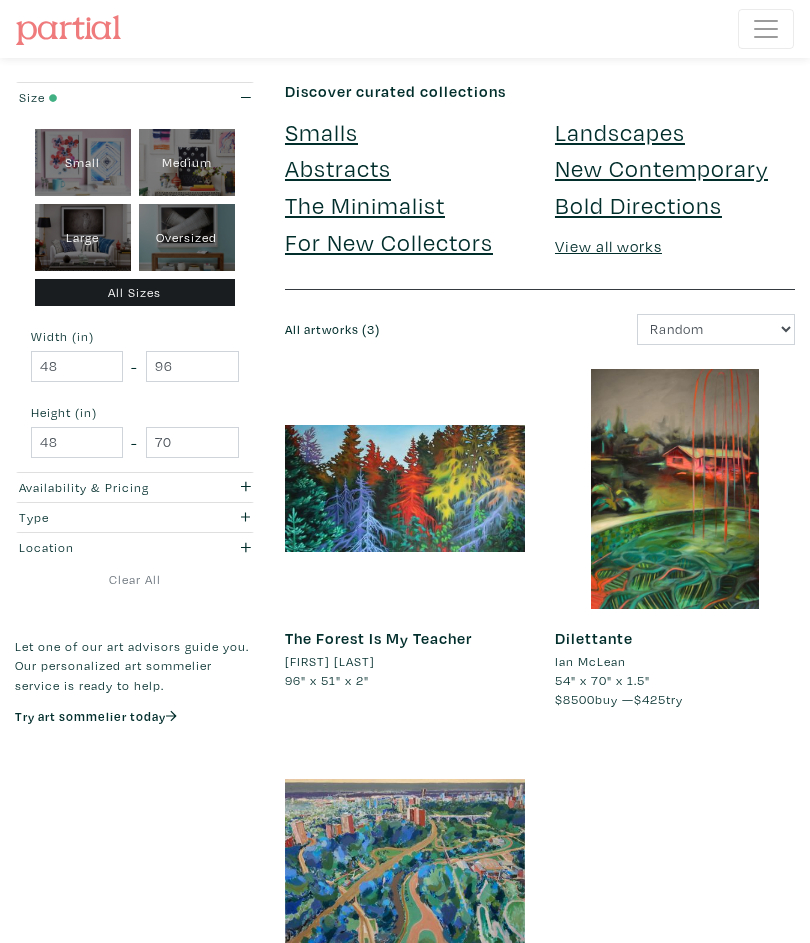 scroll, scrollTop: 0, scrollLeft: 0, axis: both 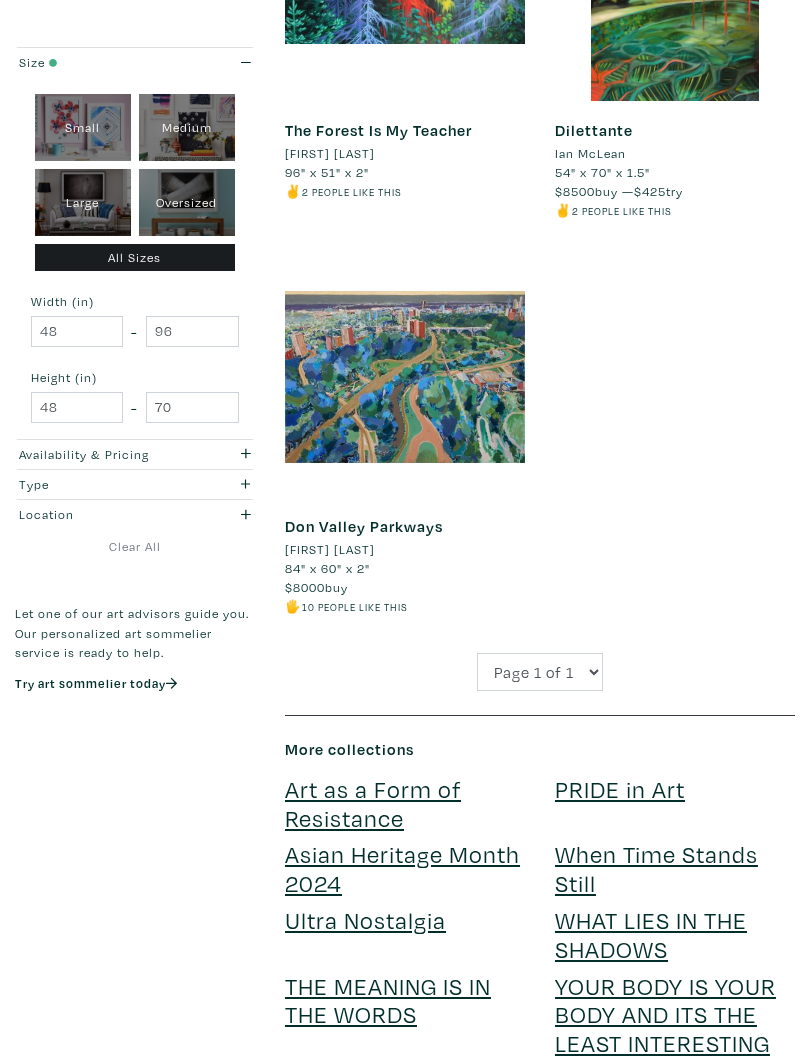 click on "Large" at bounding box center (83, 202) 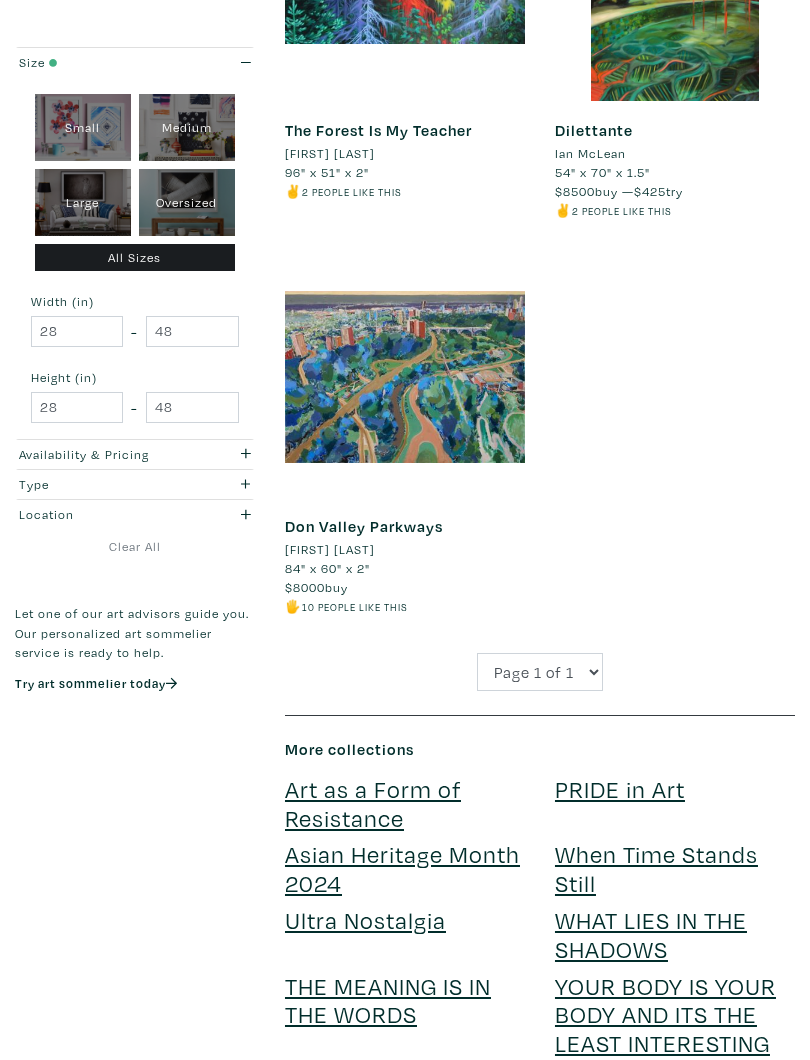 scroll, scrollTop: 508, scrollLeft: 0, axis: vertical 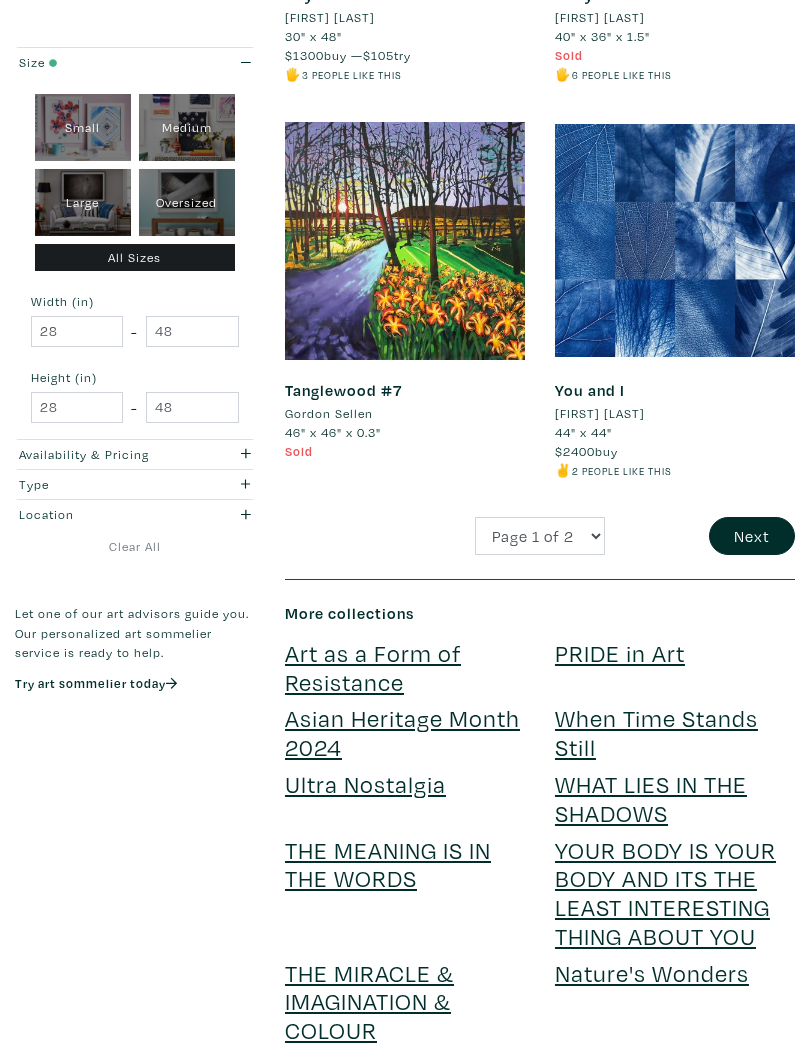 click on "Next" at bounding box center (752, 537) 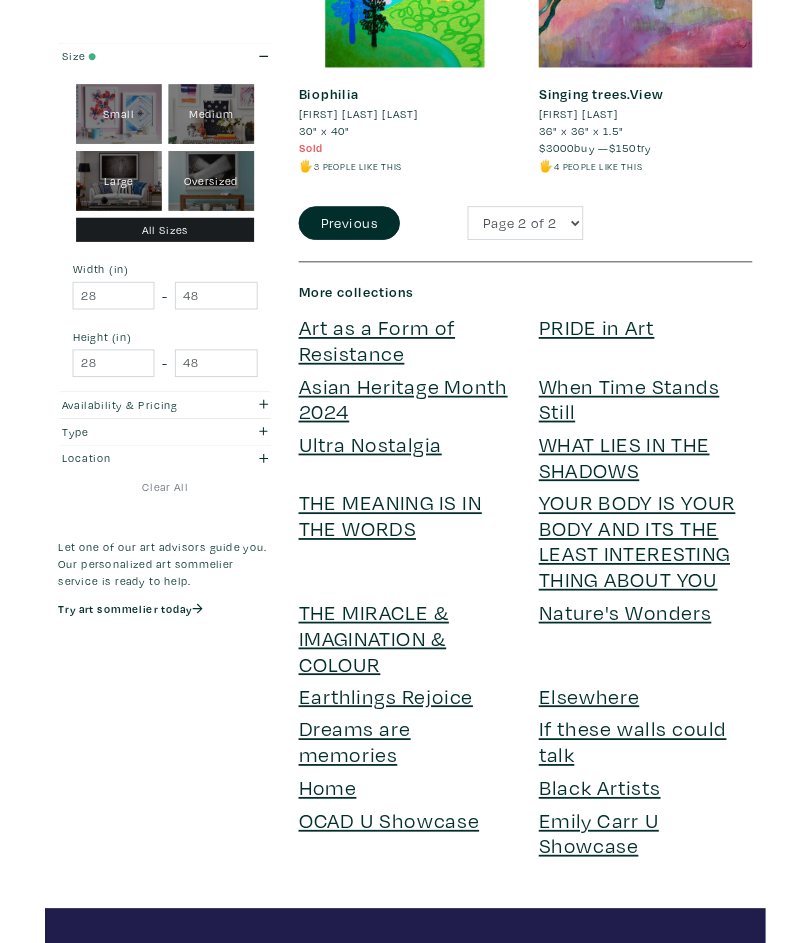 scroll, scrollTop: 1815, scrollLeft: 0, axis: vertical 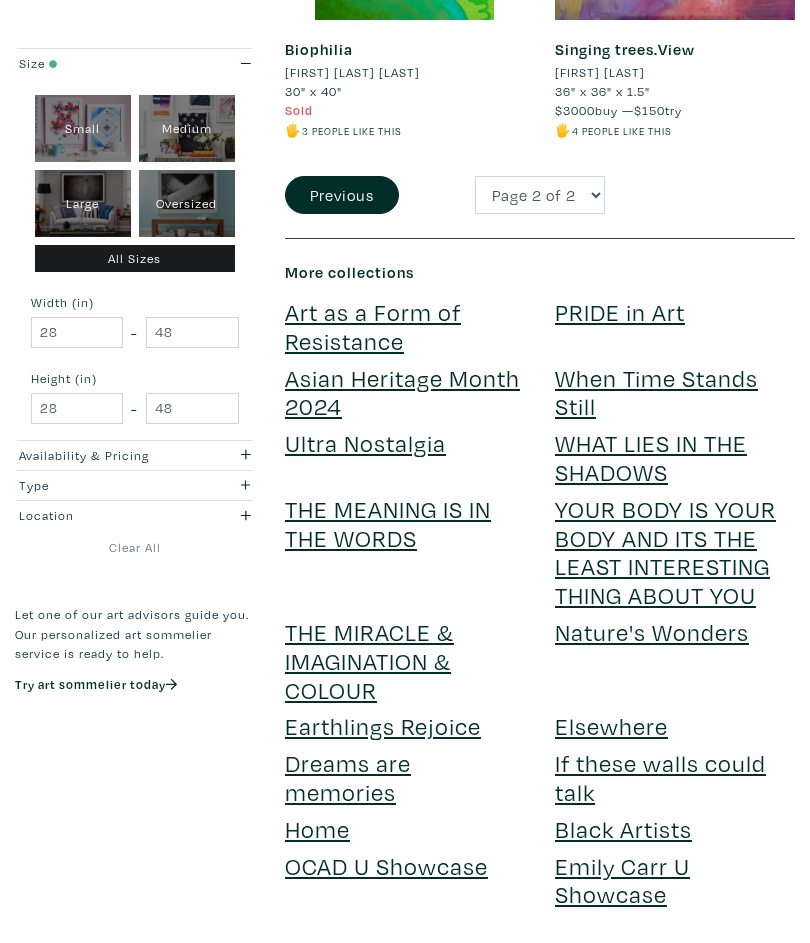 click on "Emily Carr U Showcase" at bounding box center [622, 880] 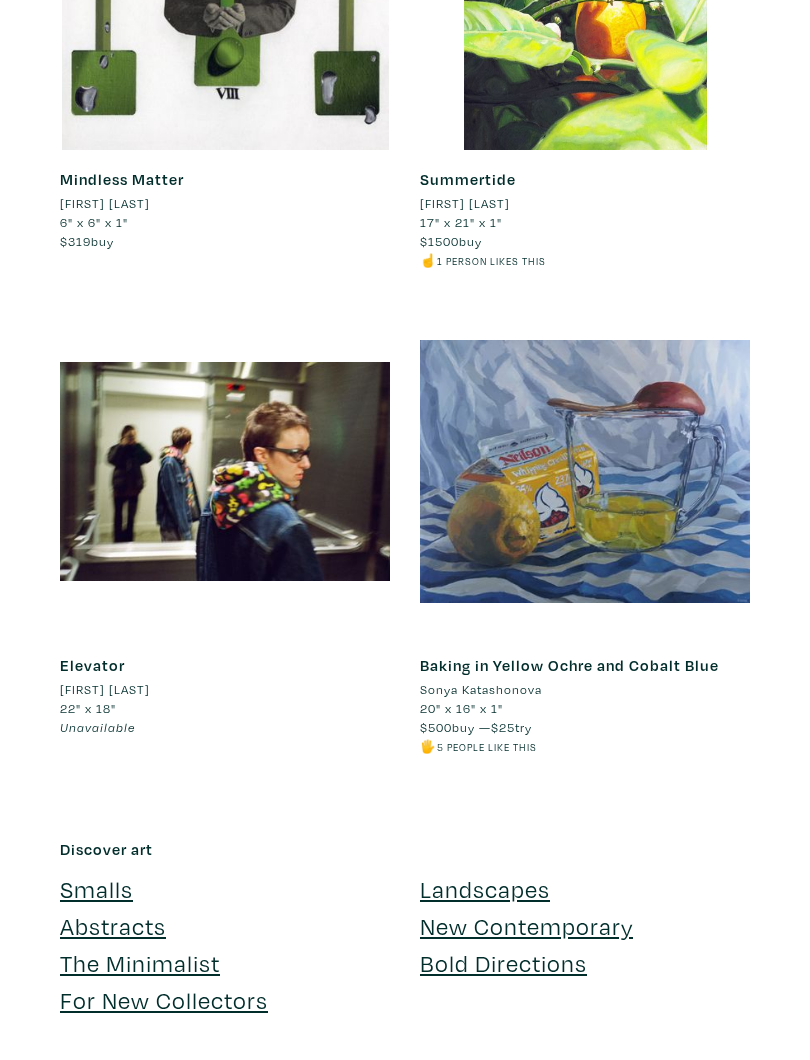 scroll, scrollTop: 3233, scrollLeft: 0, axis: vertical 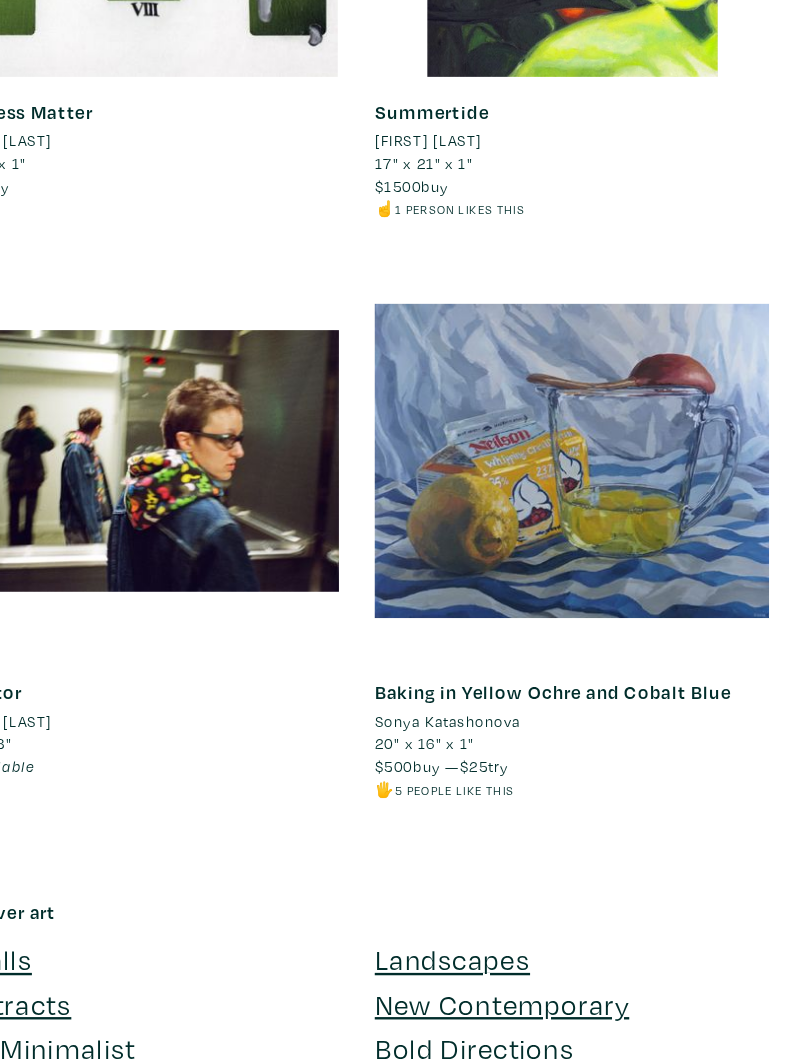 click on "Sonya Katashonova" at bounding box center (481, 685) 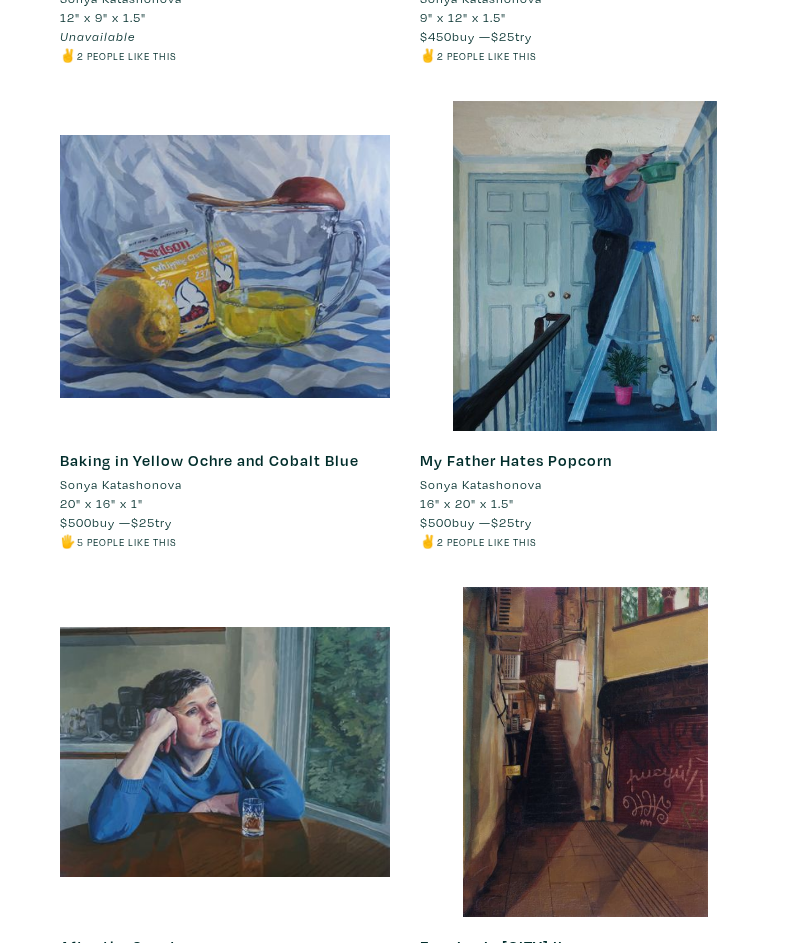scroll, scrollTop: 2153, scrollLeft: 0, axis: vertical 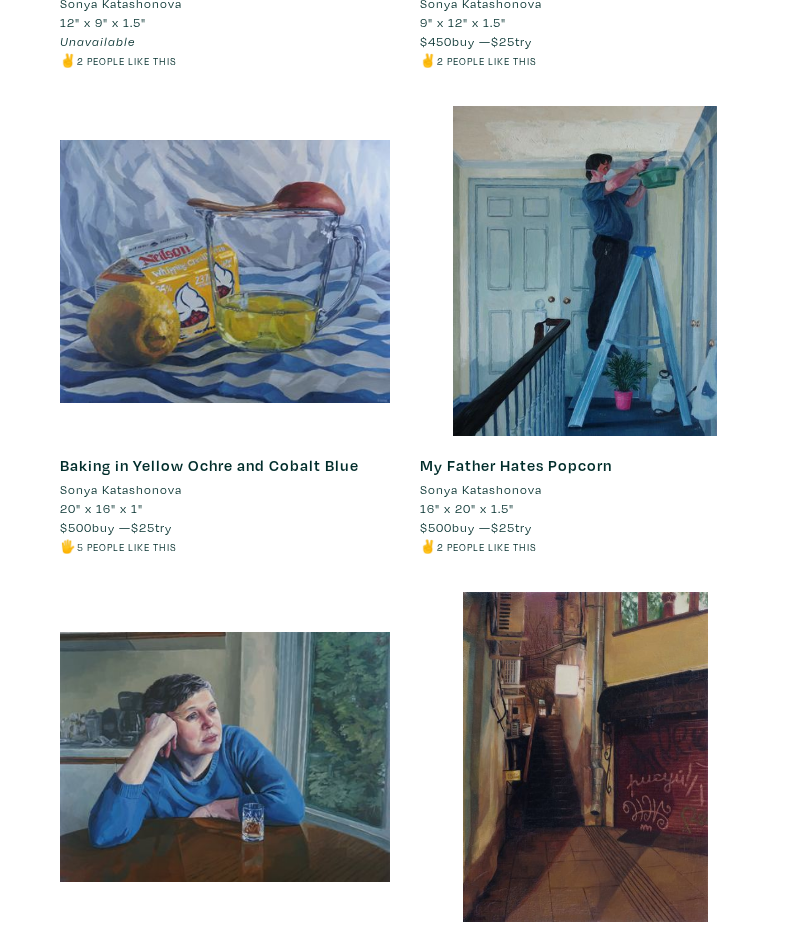 click at bounding box center [225, 271] 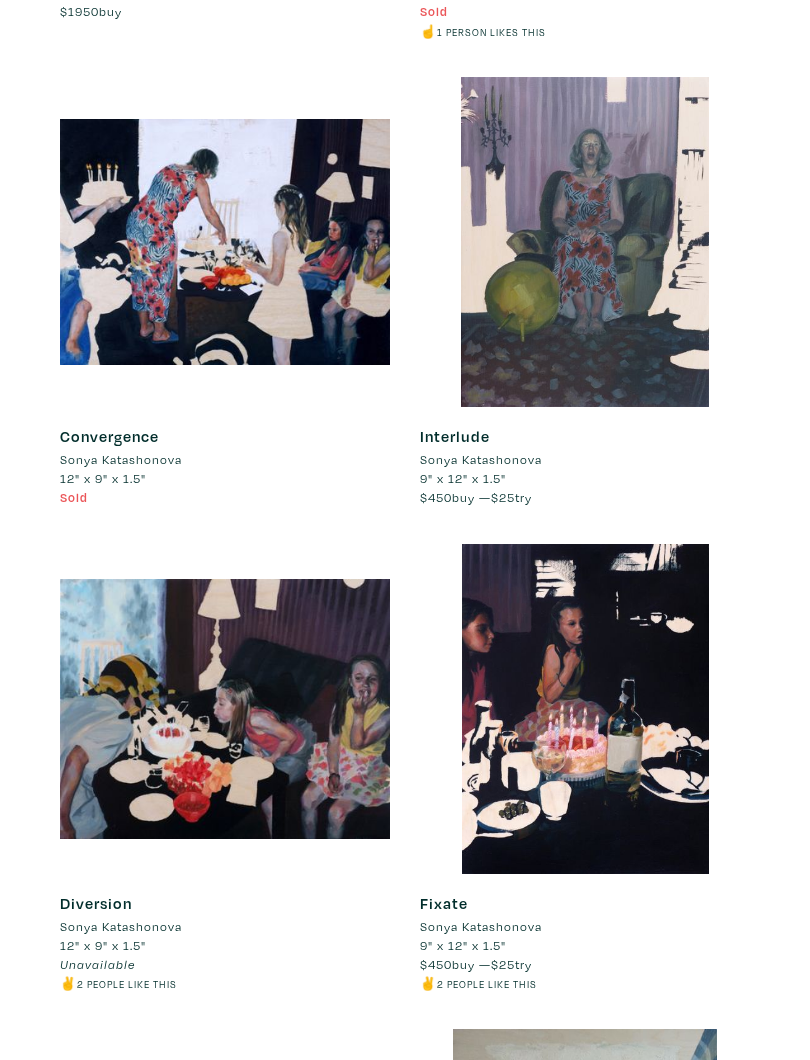 scroll, scrollTop: 1230, scrollLeft: 0, axis: vertical 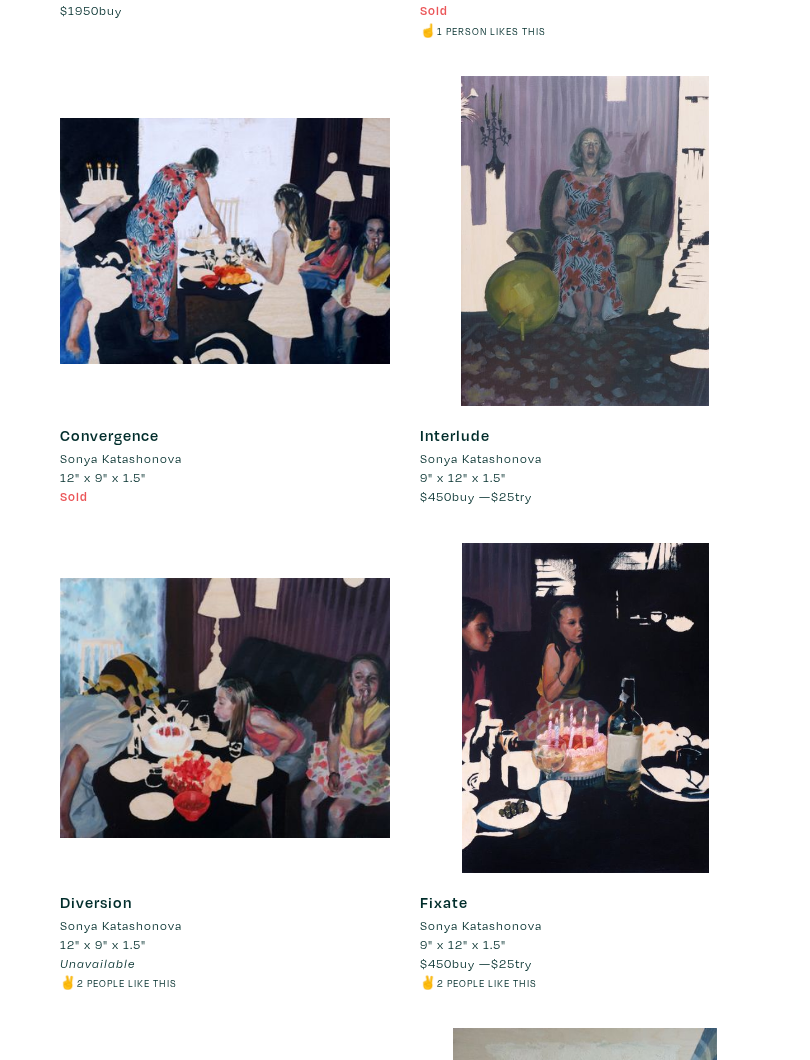 click at bounding box center (225, 709) 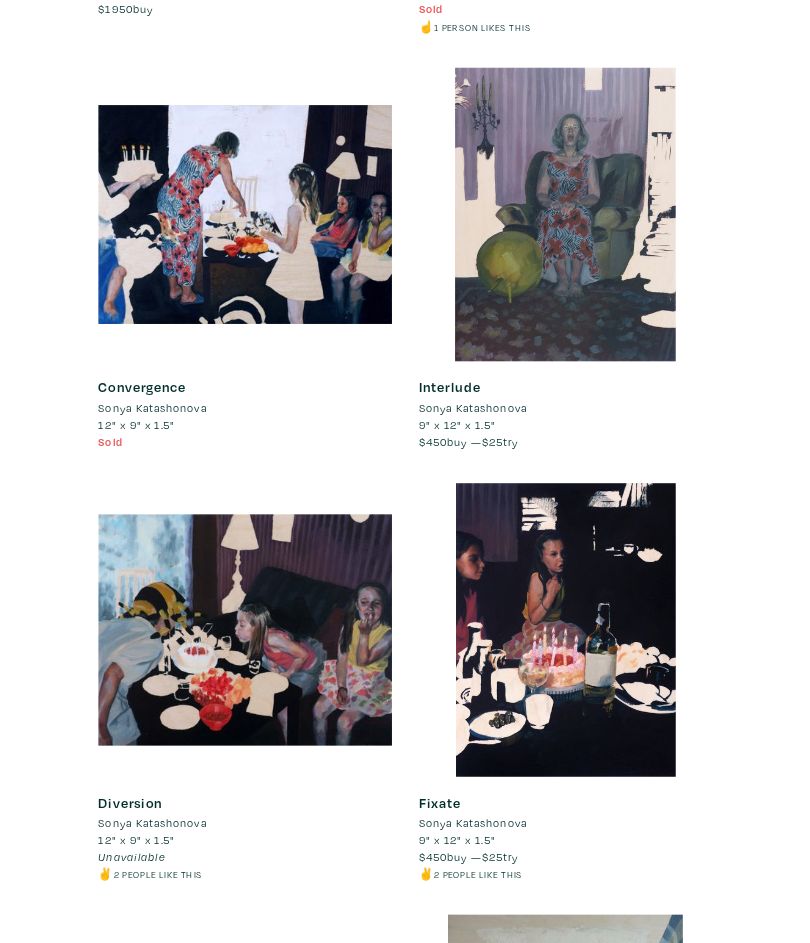 scroll, scrollTop: 1287, scrollLeft: 0, axis: vertical 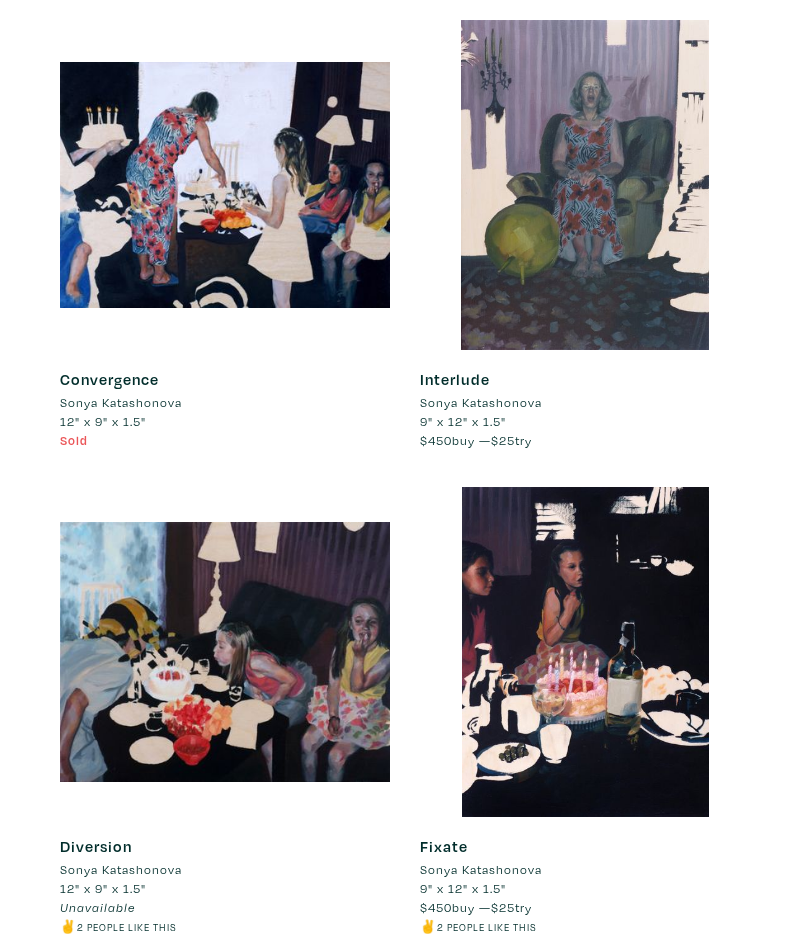 click at bounding box center [585, 652] 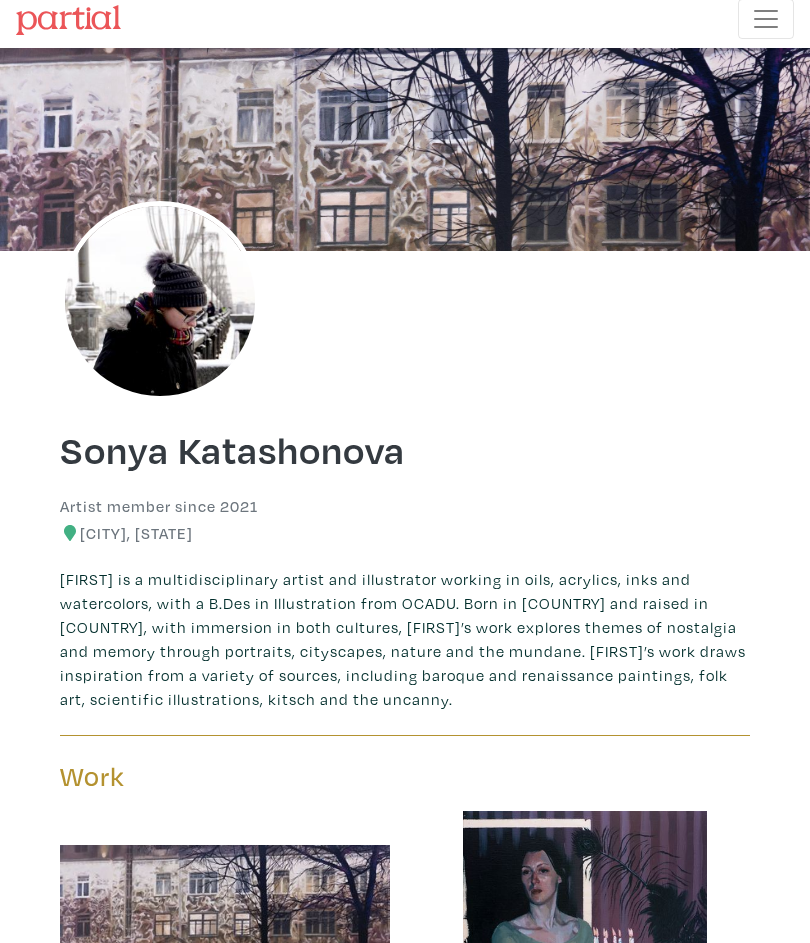 scroll, scrollTop: 0, scrollLeft: 0, axis: both 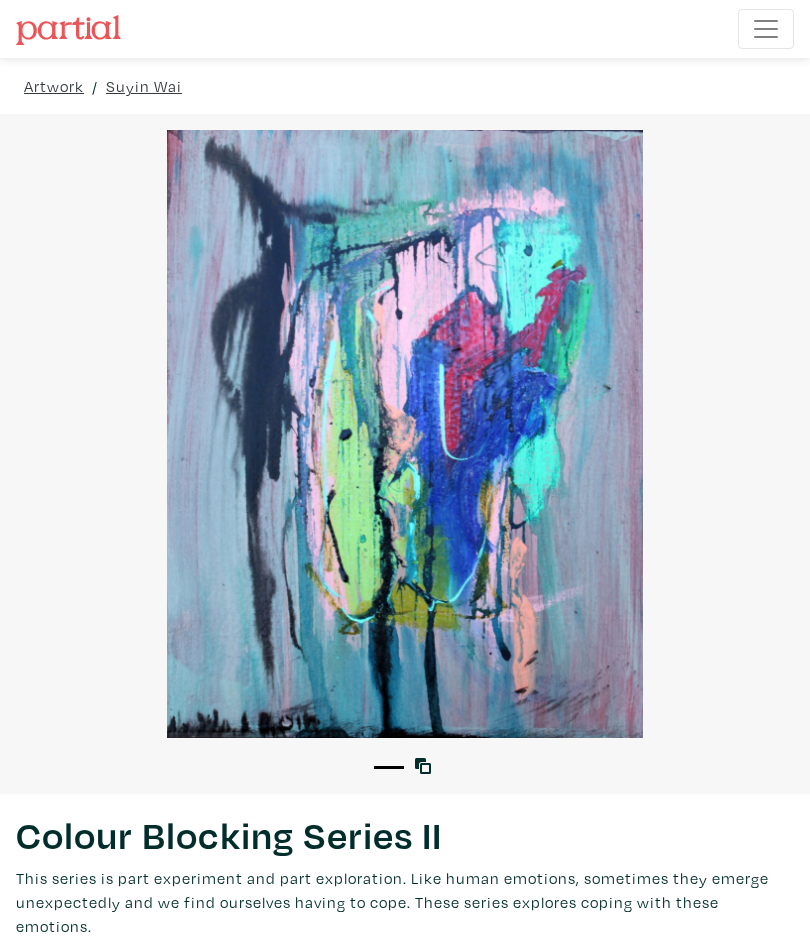 click at bounding box center [766, 29] 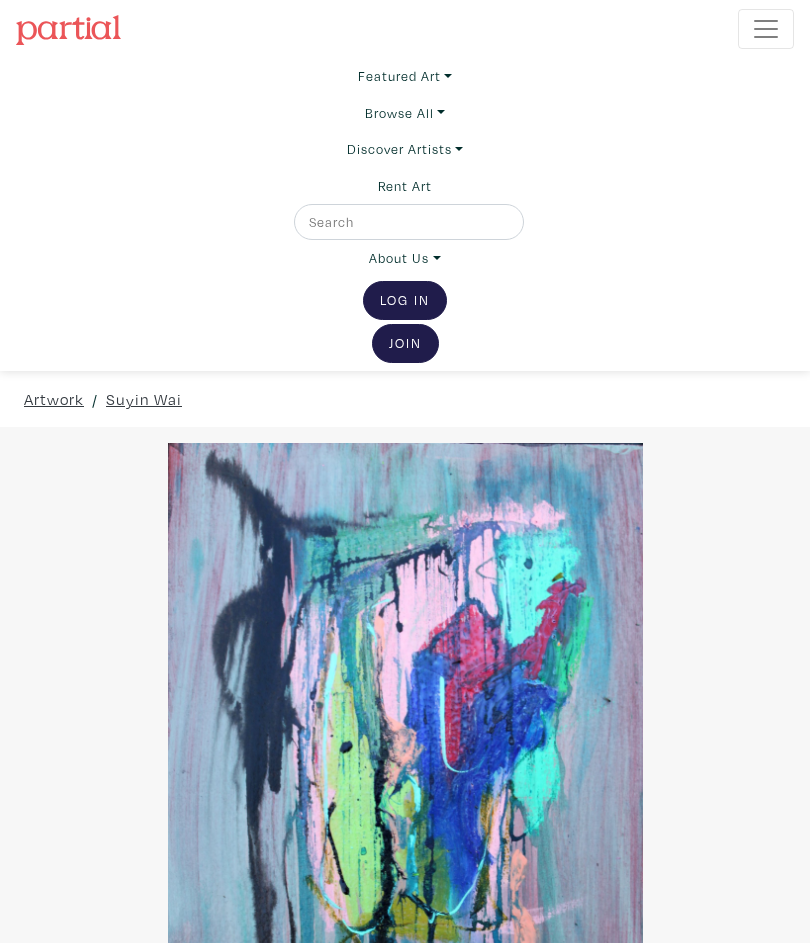 click at bounding box center (407, 222) 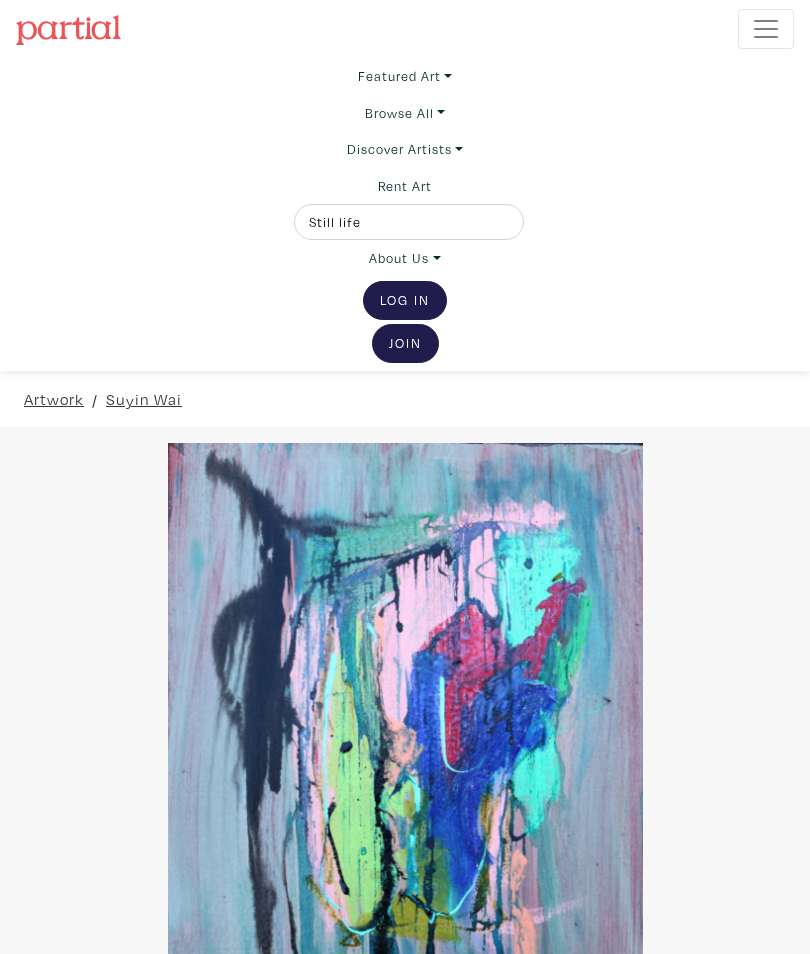 type on "Still life" 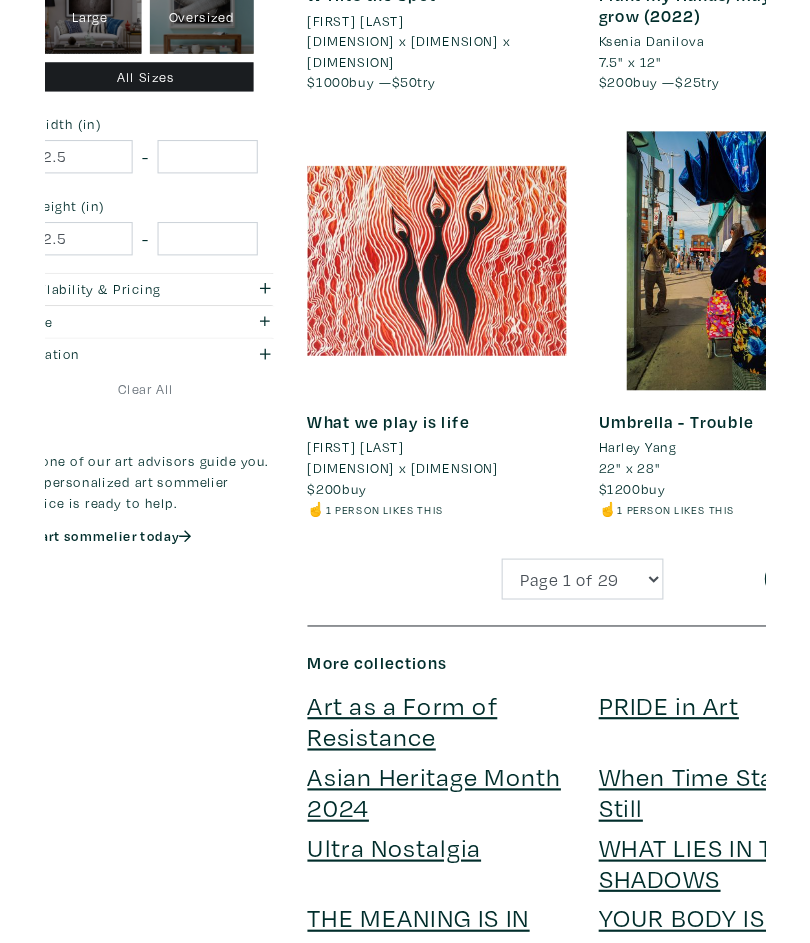 scroll, scrollTop: 4423, scrollLeft: 0, axis: vertical 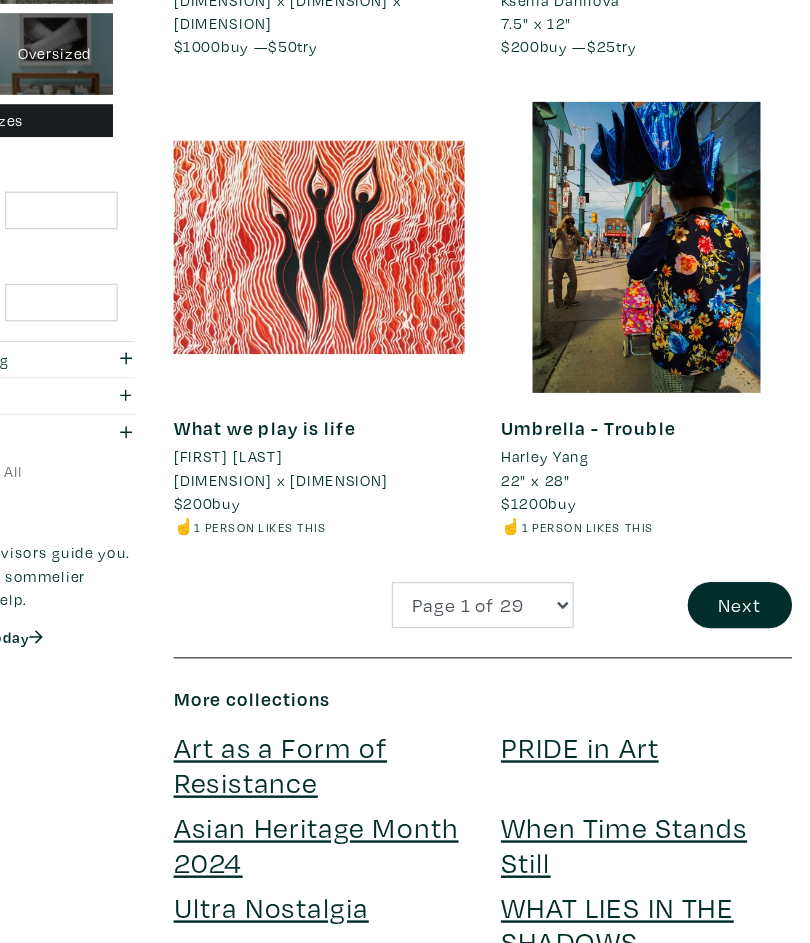 click on "Next" at bounding box center (752, 658) 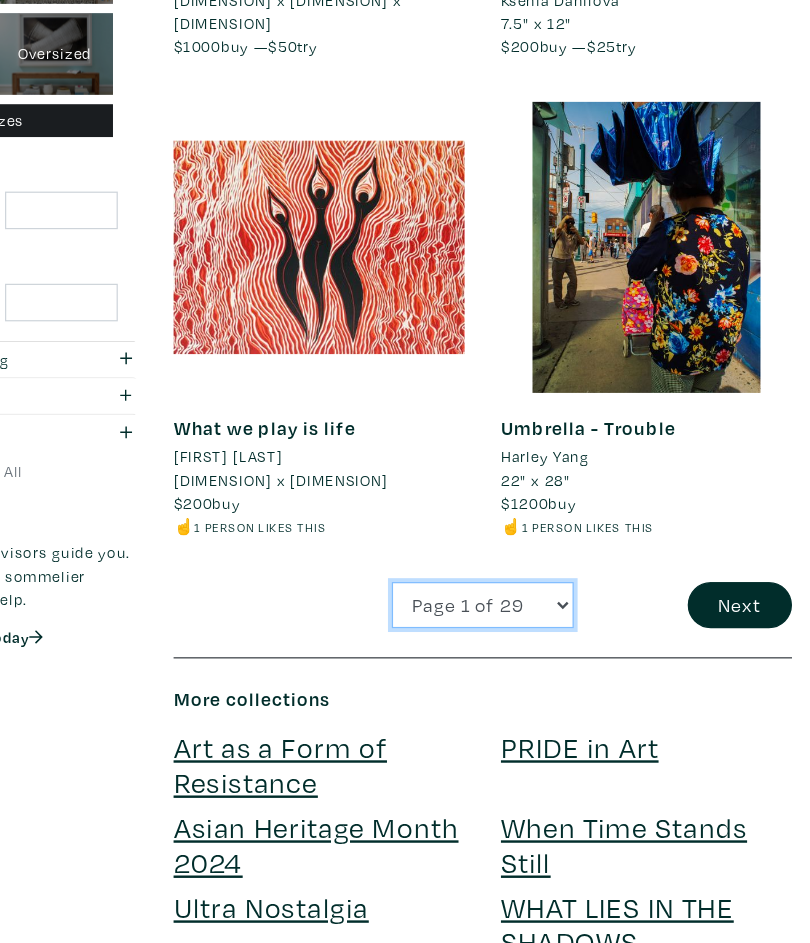click on "Page 1 of 29
Page 2 of 29
Page 3 of 29
Page 4 of 29
Page 5 of 29
Page 6 of 29
Page 7 of 29
Page 8 of 29
Page 9 of 29
Page 10 of 29
Page 11 of 29
Page 12 of 29
Page 13 of 29
Page 14 of 29
Page 15 of 29
Page 16 of 29
Page 17 of 29
Page 18 of 29
Page 19 of 29
Page 20 of 29
Page 21 of 29
Page 22 of 29
Page 23 of 29
Page 24 of 29
Page 25 of 29
Page 26 of 29
Page 27 of 29
Page 28 of 29
Page 29 of 29" at bounding box center (540, 658) 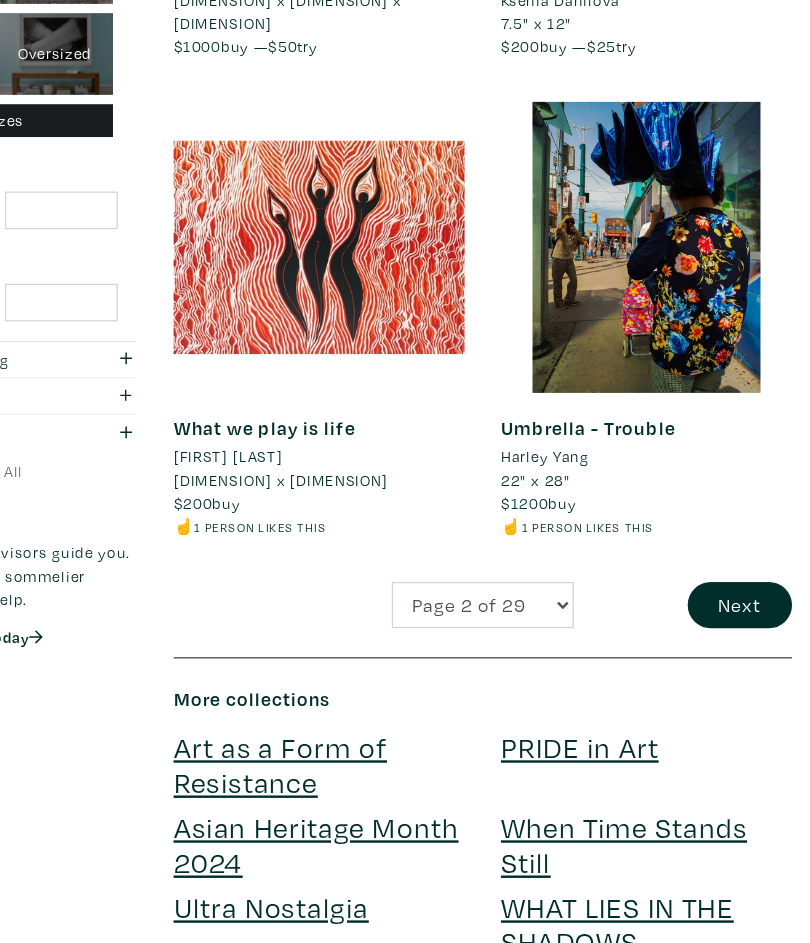 click on "Next" at bounding box center [752, 658] 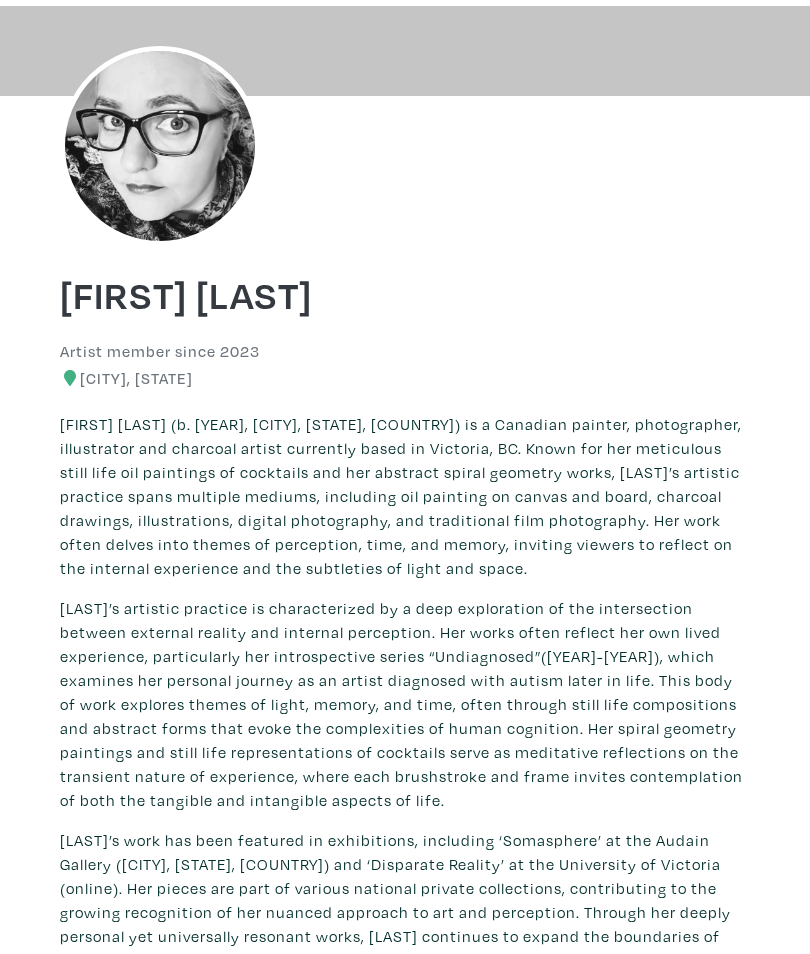 scroll, scrollTop: 0, scrollLeft: 0, axis: both 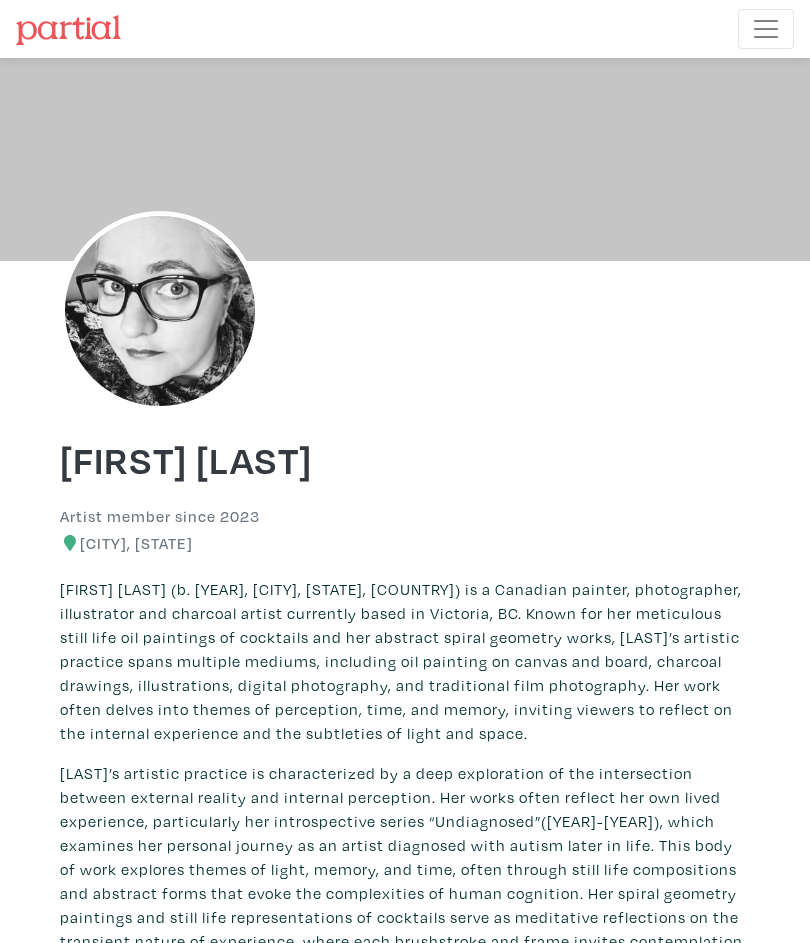 click at bounding box center (766, 29) 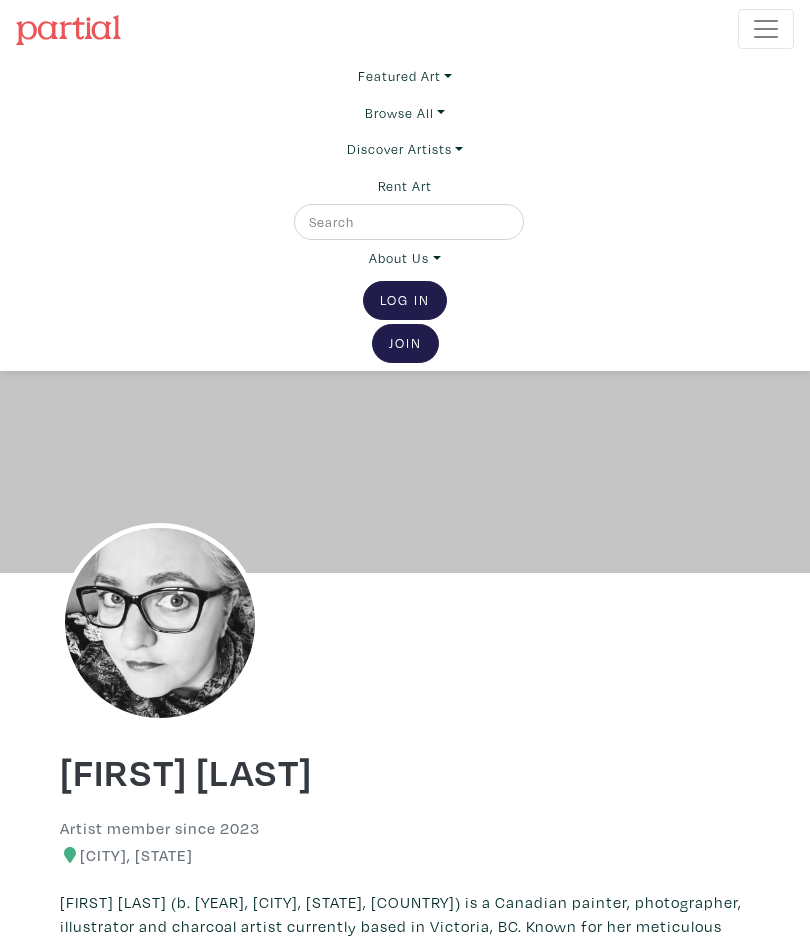 click at bounding box center (407, 222) 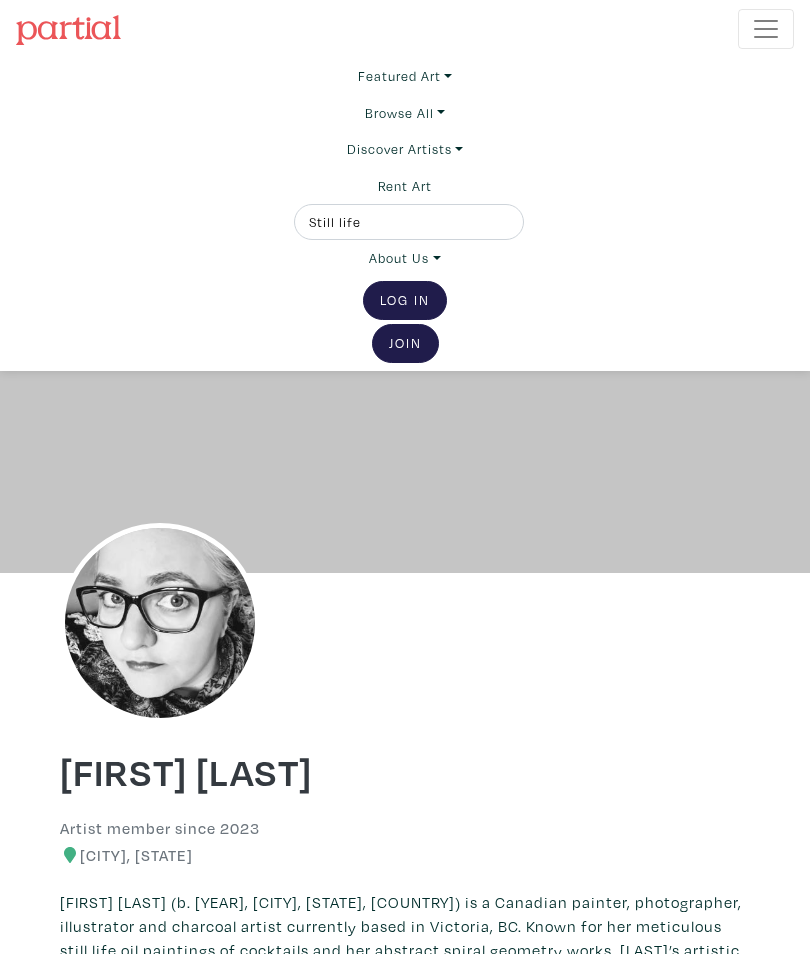 type on "Still life" 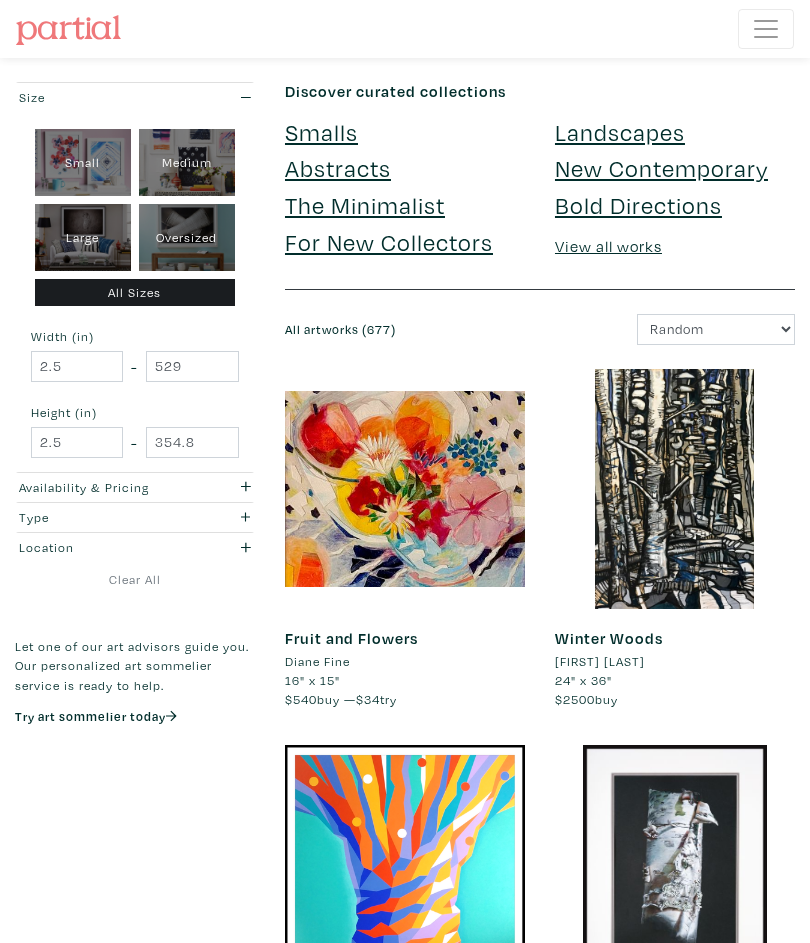 scroll, scrollTop: 0, scrollLeft: 0, axis: both 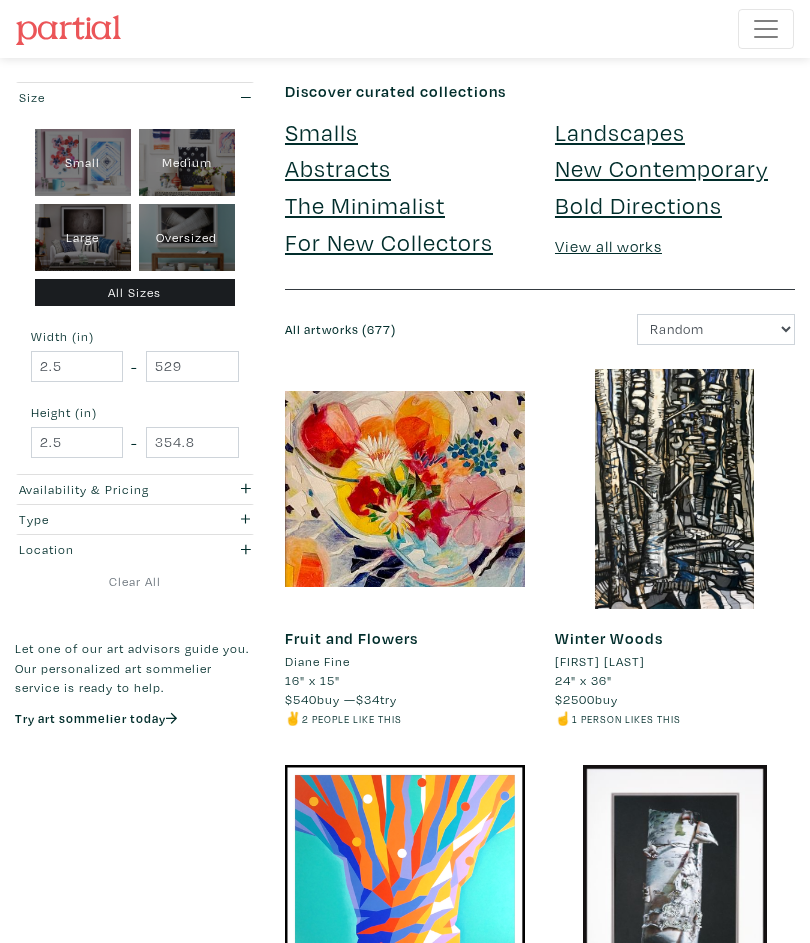 click on "Large" at bounding box center [83, 237] 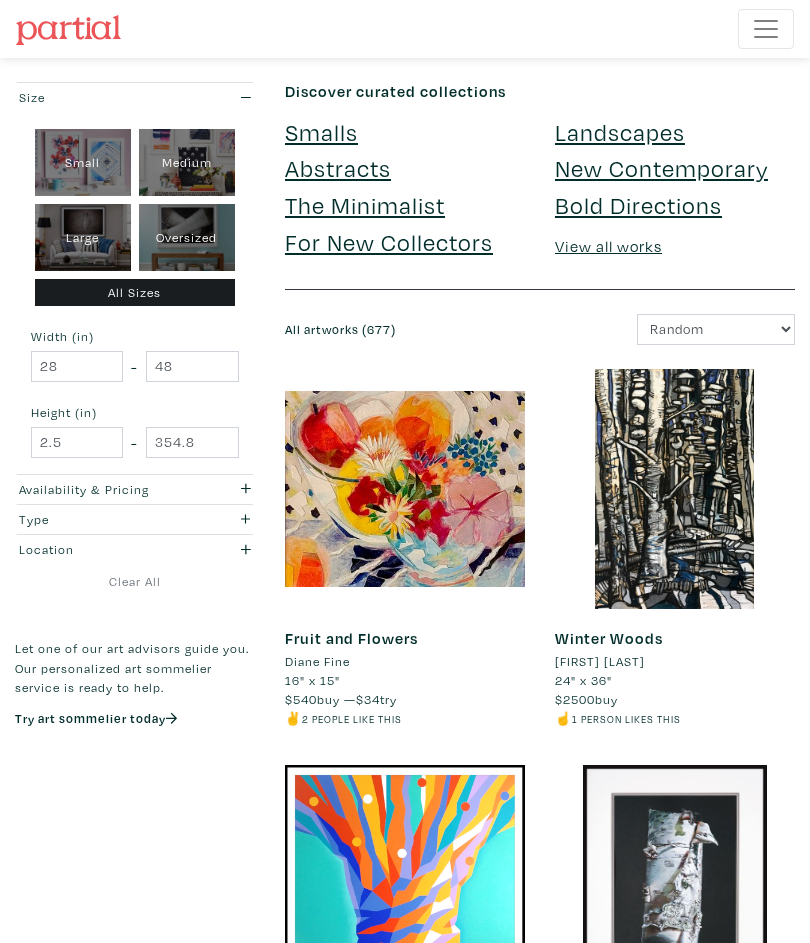 type on "28" 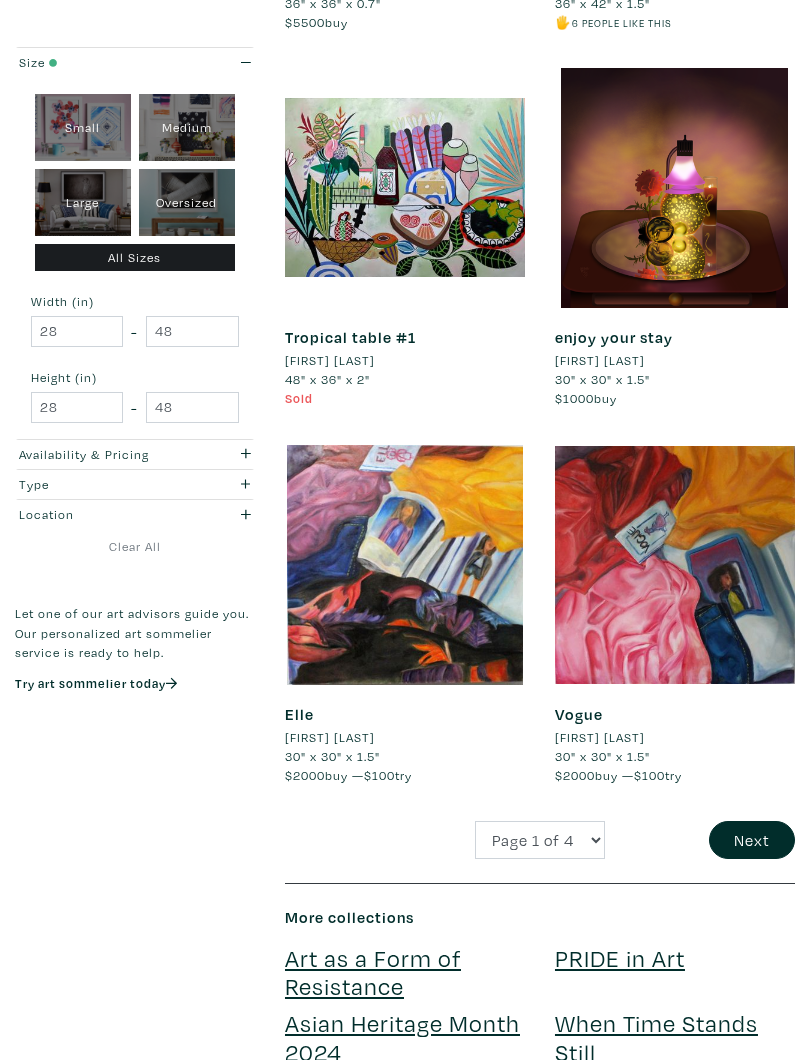 scroll, scrollTop: 4260, scrollLeft: 0, axis: vertical 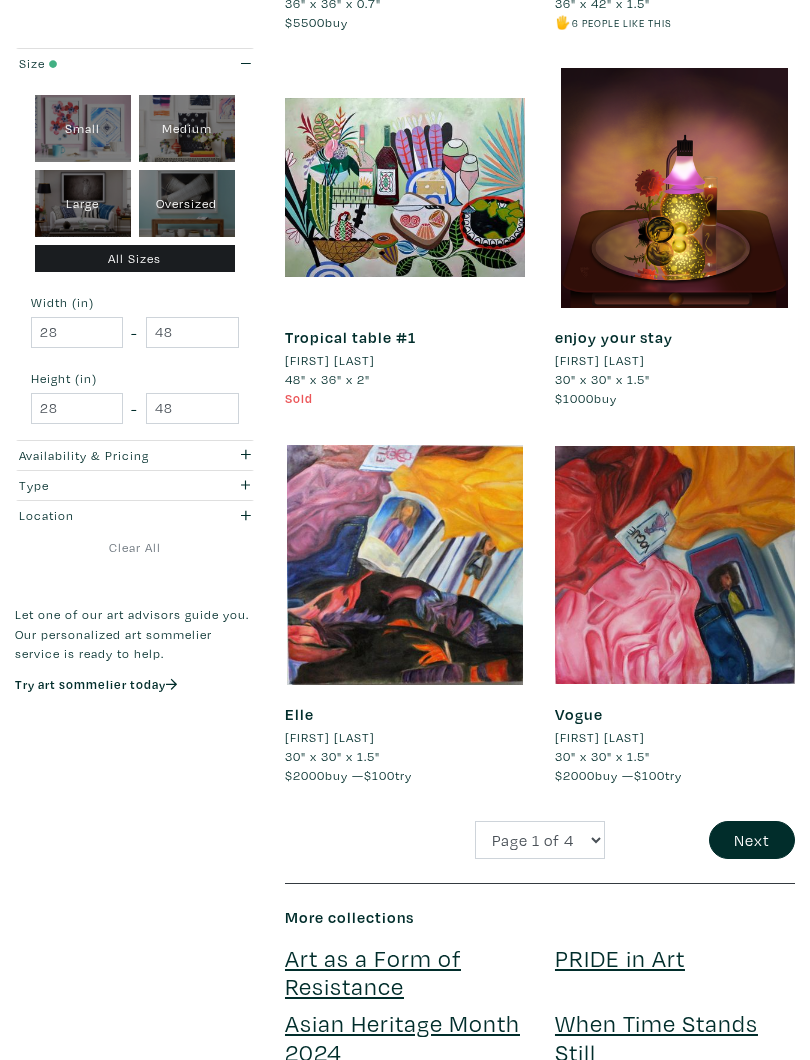 click on "Next" at bounding box center (752, 840) 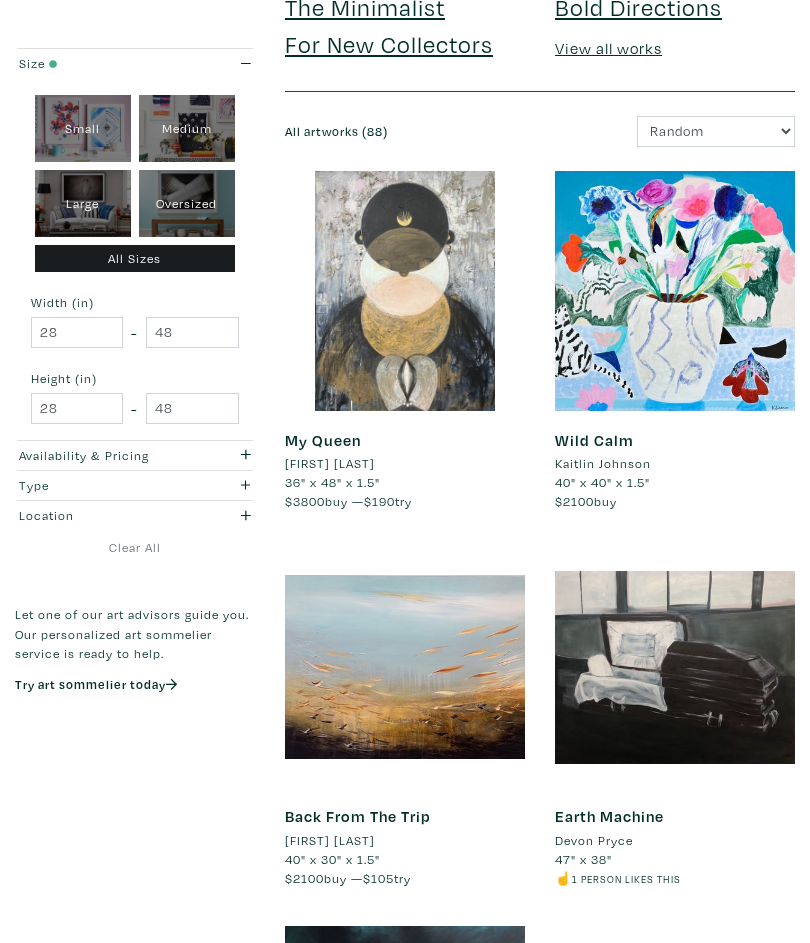 scroll, scrollTop: 0, scrollLeft: 0, axis: both 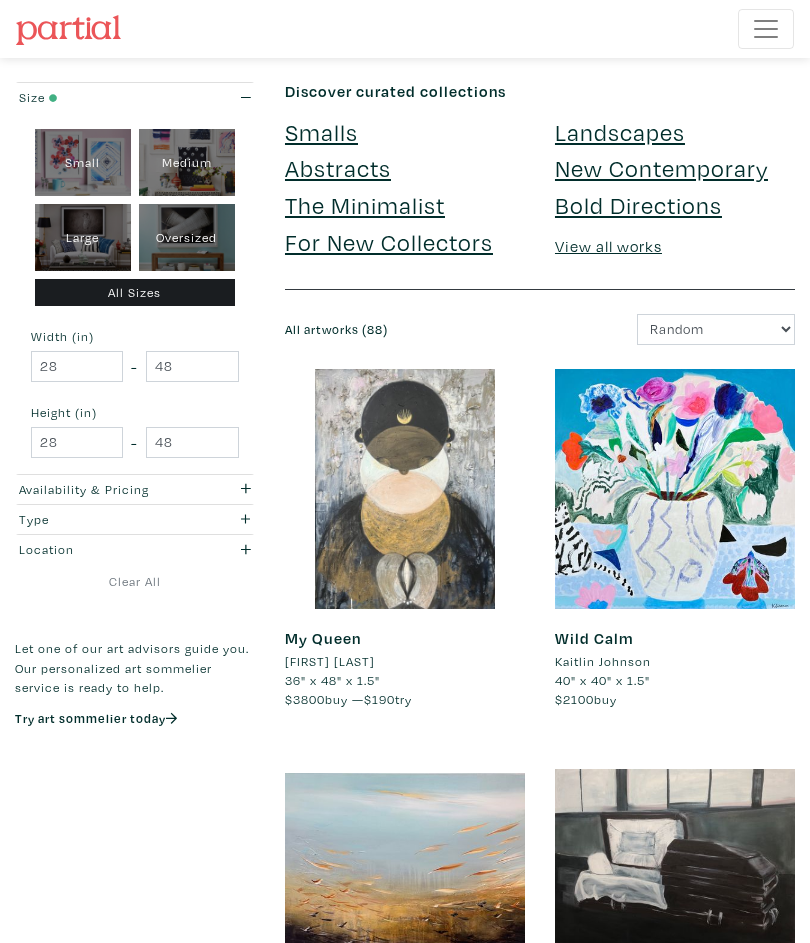 click on "Landscapes" at bounding box center [620, 131] 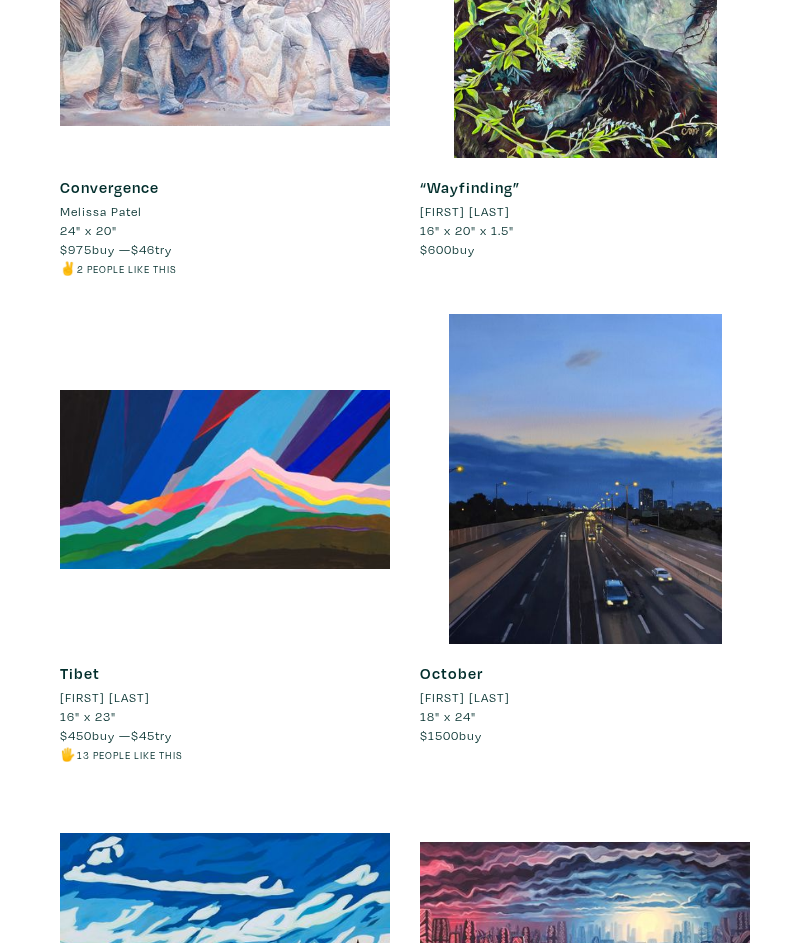 scroll, scrollTop: 18872, scrollLeft: 0, axis: vertical 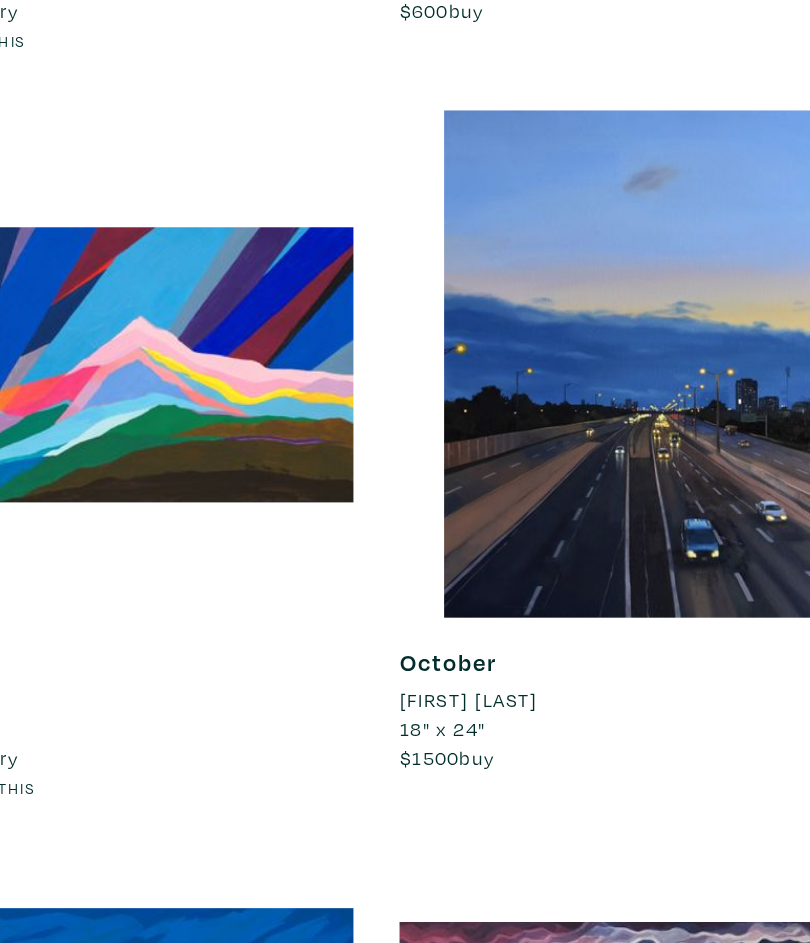 click on "[FIRST] [LAST]" at bounding box center (465, 698) 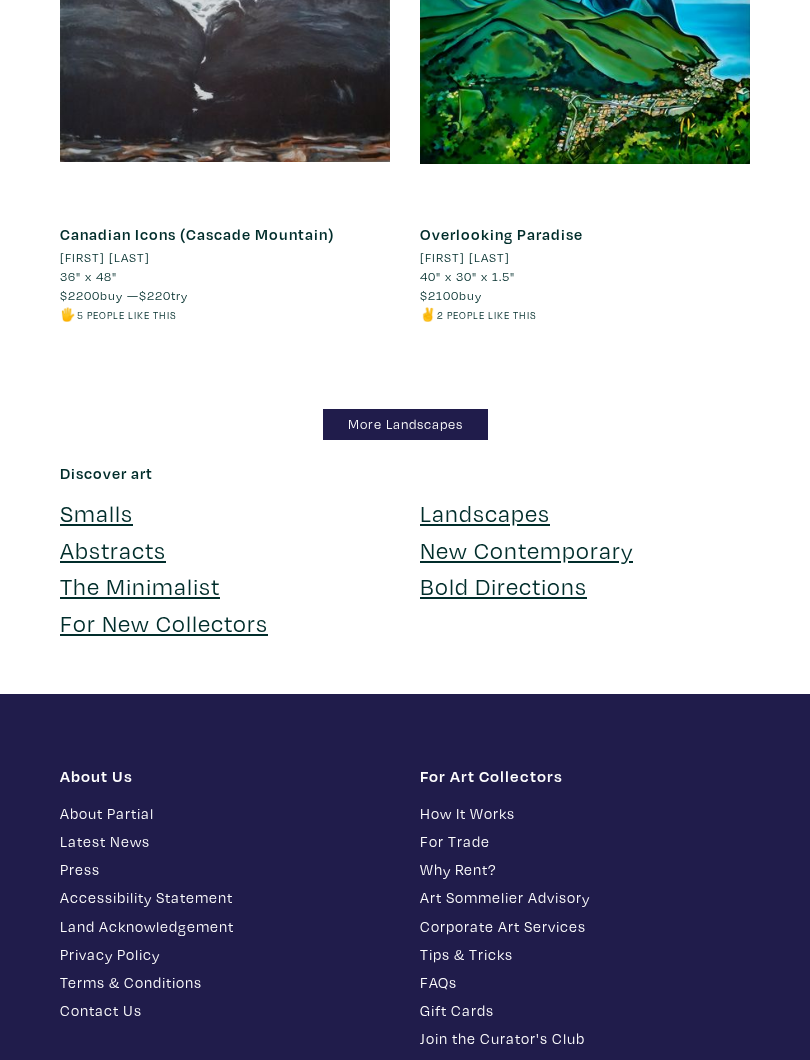 scroll, scrollTop: 23667, scrollLeft: 0, axis: vertical 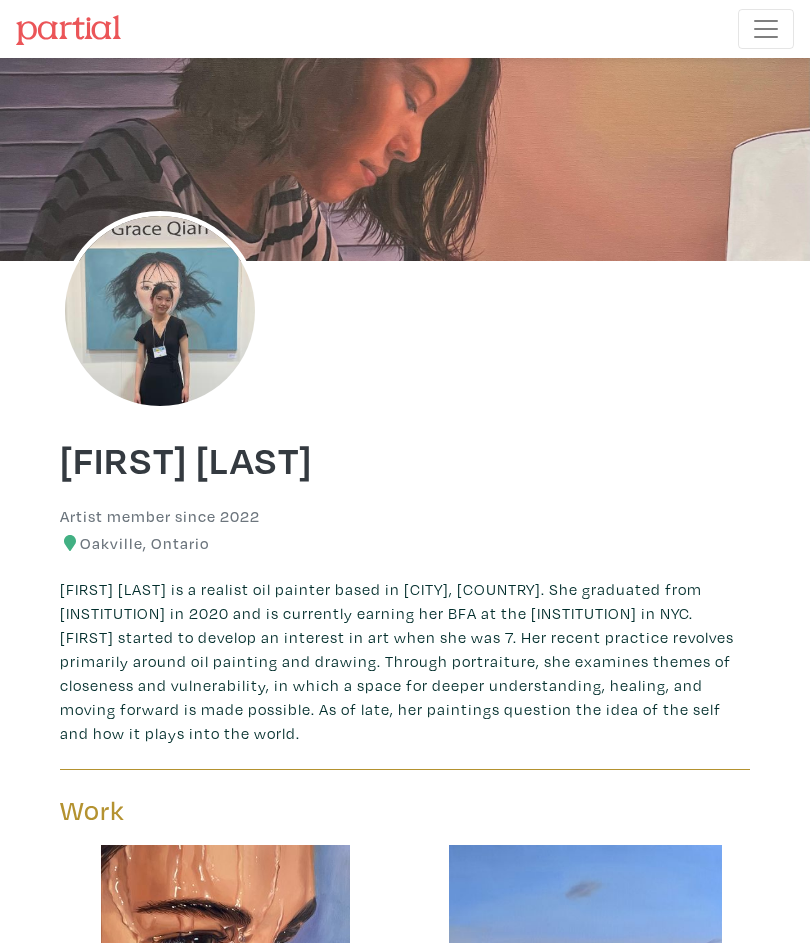 click on "Grace Qian is a realist oil painter based in Toronto, Canada. She graduated from Etobicoke School of the Arts in 2020 and is currently earning her BFA at the School of Visual Arts in NYC. Grace started to develop an interest in art when she was 7. Her recent practice revolves primarily around oil painting and drawing. Through portraiture, she examines themes of closeness and vulnerability, in which a space for deeper understanding, healing, and moving forward is made possible. As of late, her paintings question the idea of the self and how it plays into the world." at bounding box center (405, 661) 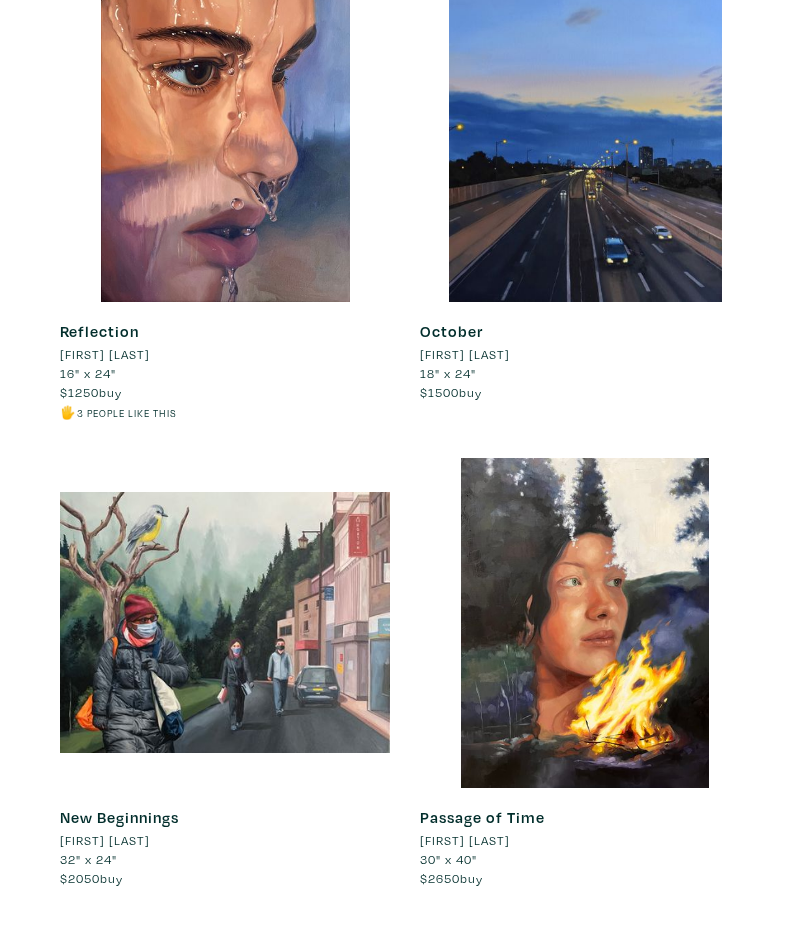 scroll, scrollTop: 827, scrollLeft: 0, axis: vertical 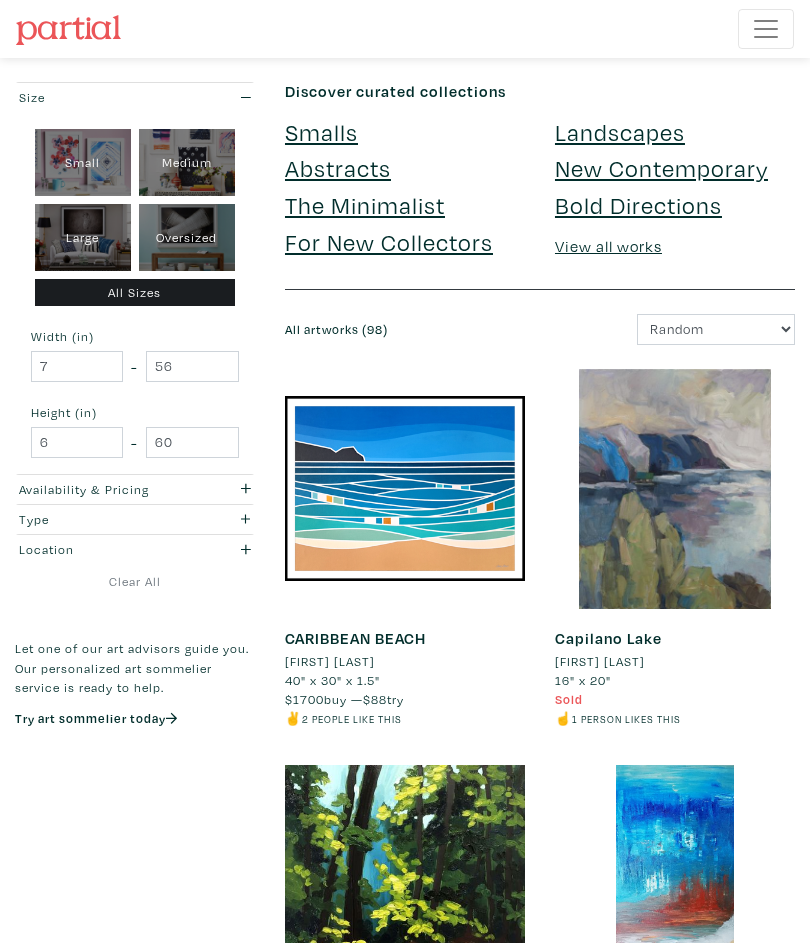 click on "Large" at bounding box center (83, 237) 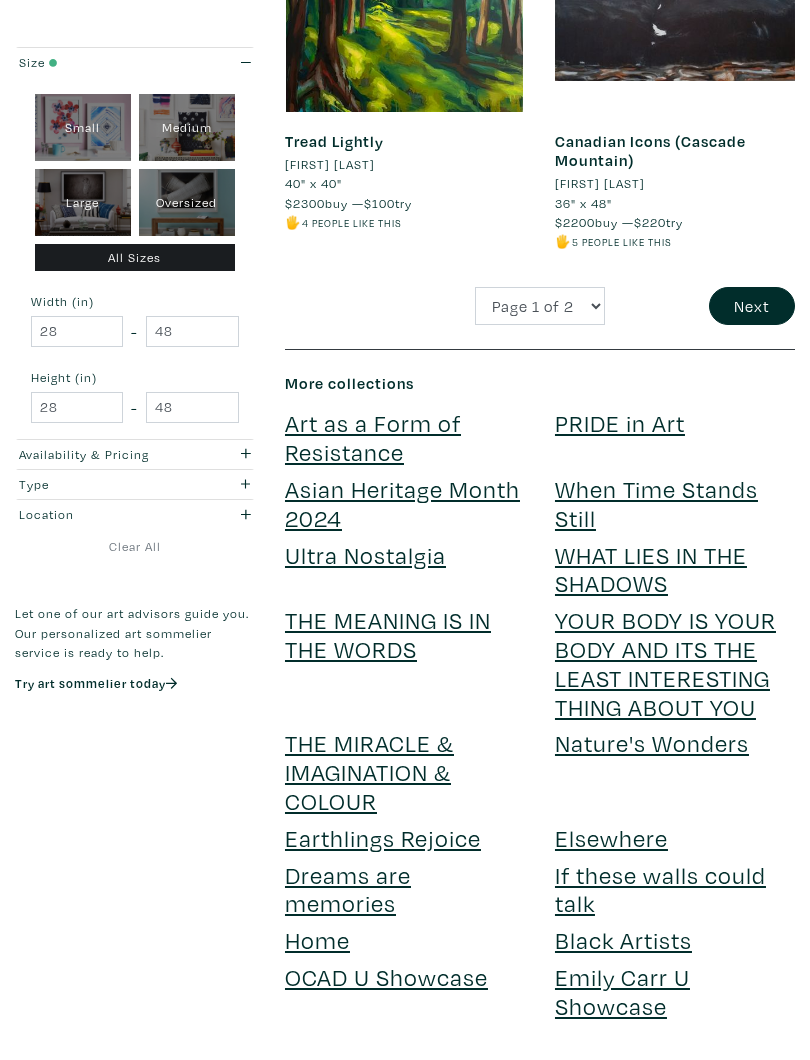 scroll, scrollTop: 4871, scrollLeft: 0, axis: vertical 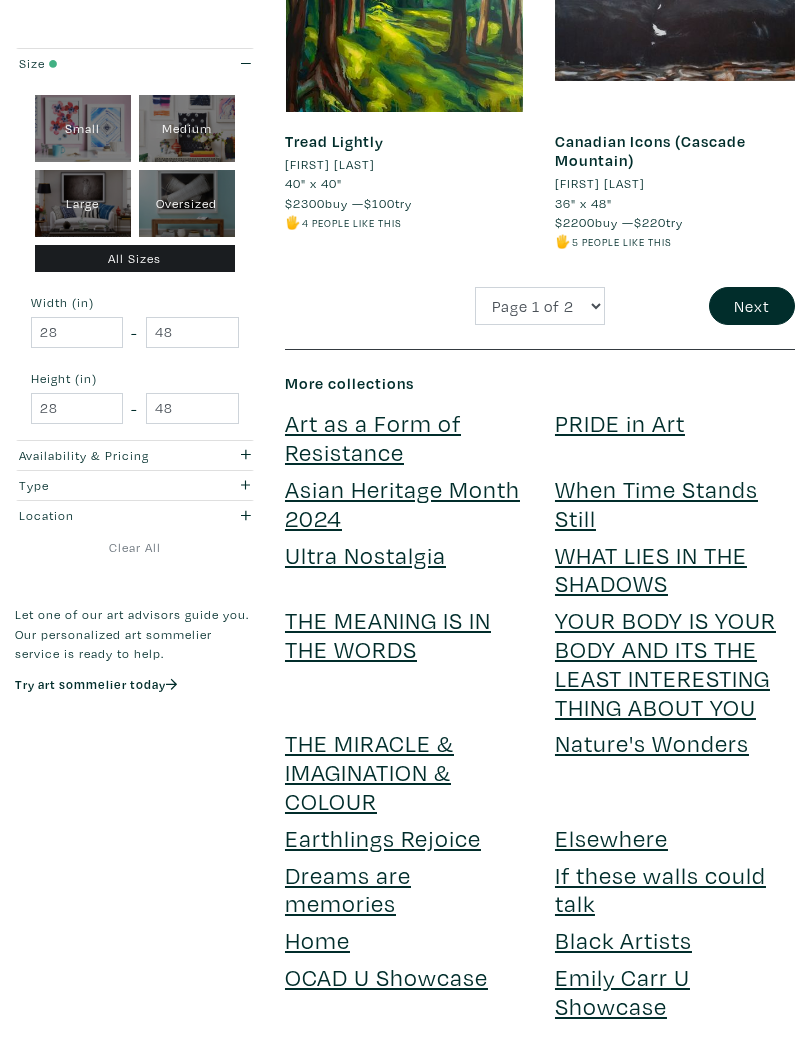 click on "Next" at bounding box center [752, 306] 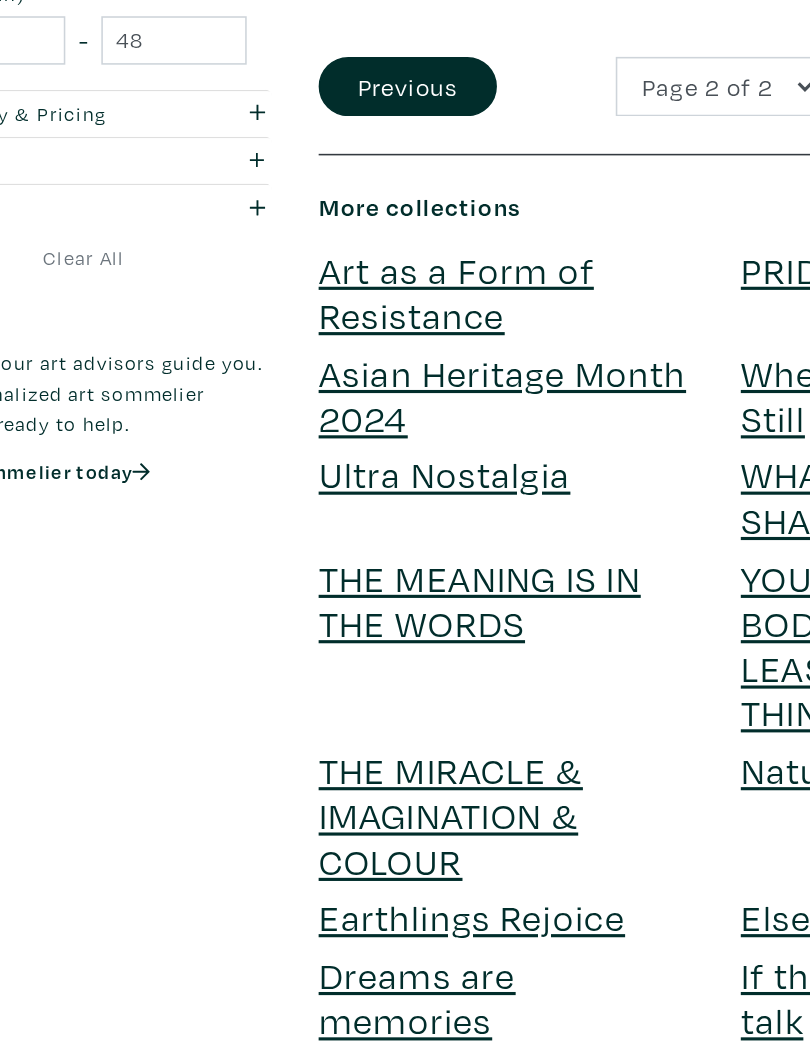 scroll, scrollTop: 782, scrollLeft: 0, axis: vertical 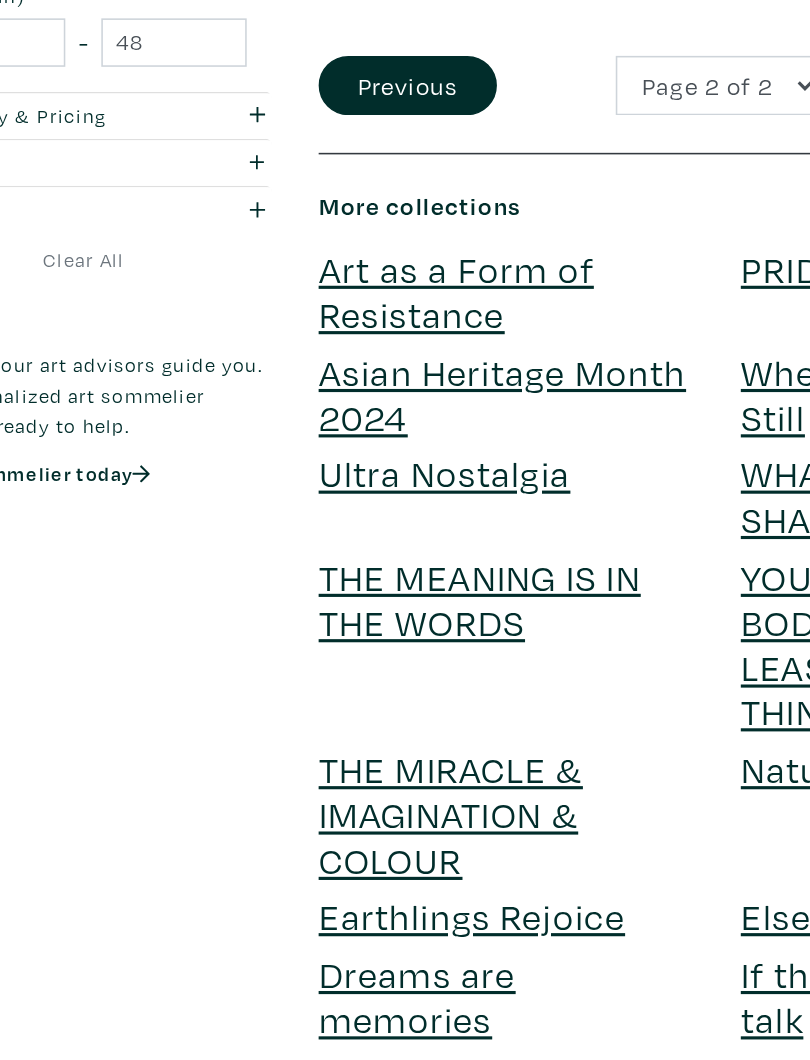 click on "Ultra Nostalgia" at bounding box center [365, 683] 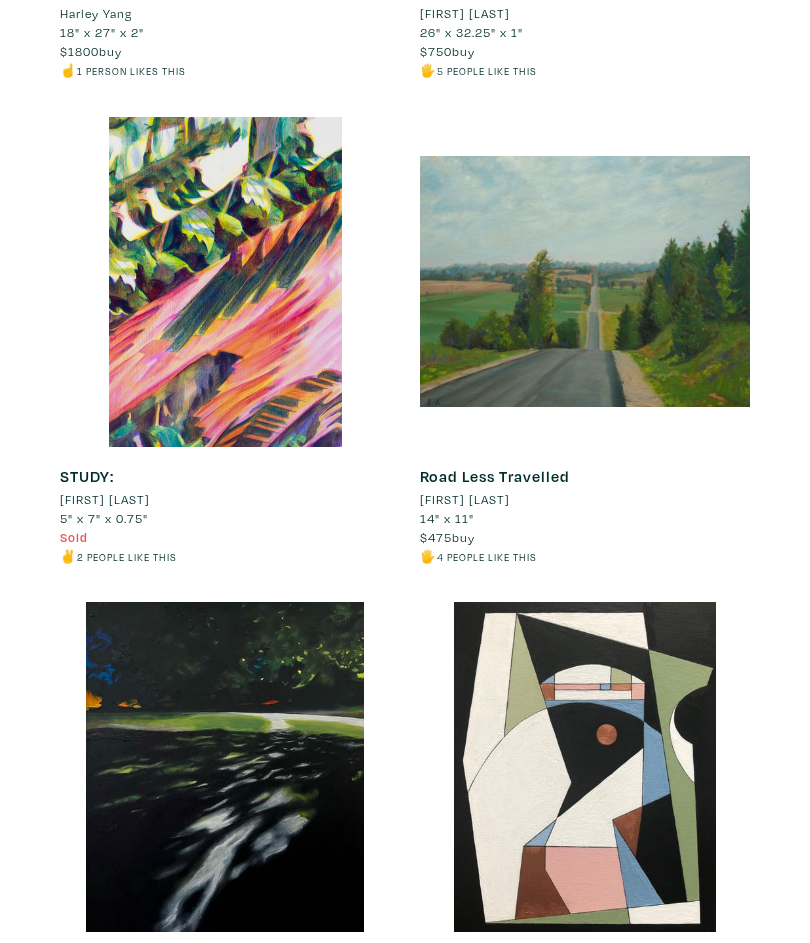 scroll, scrollTop: 1959, scrollLeft: 0, axis: vertical 